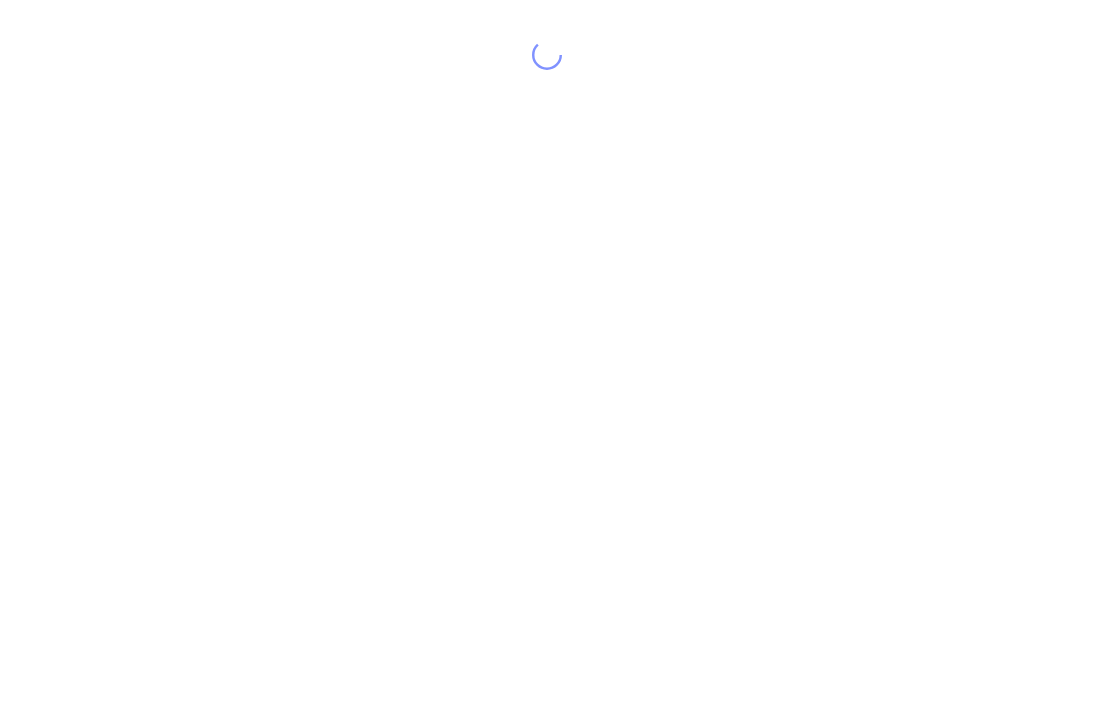 scroll, scrollTop: 0, scrollLeft: 0, axis: both 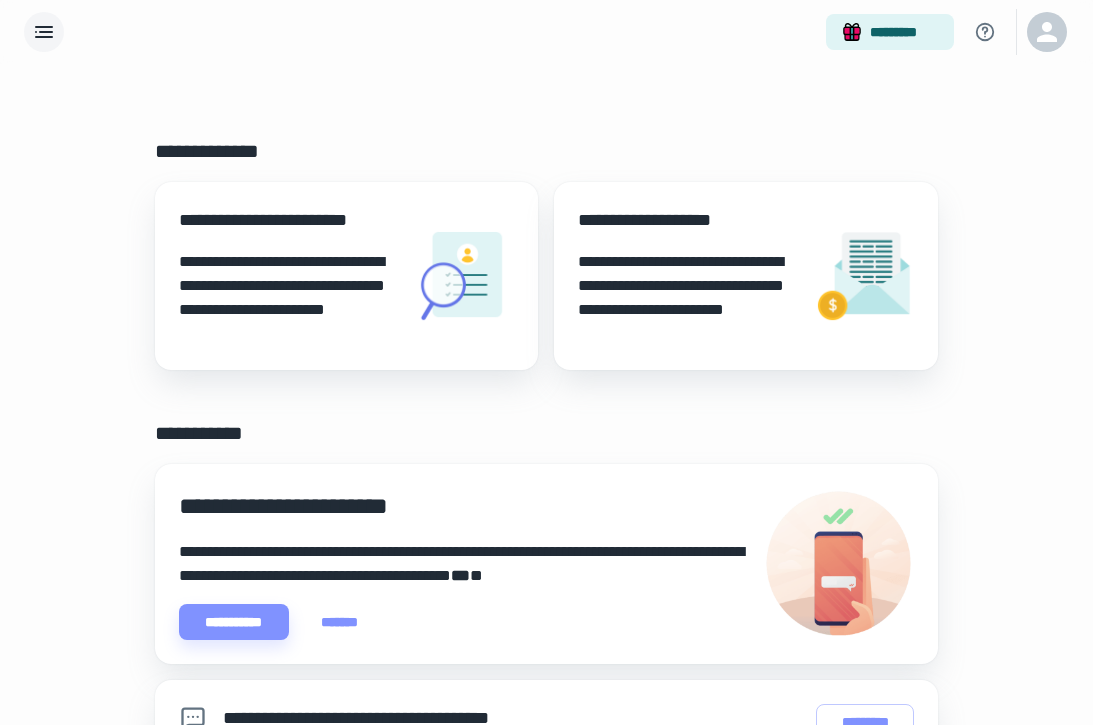 click 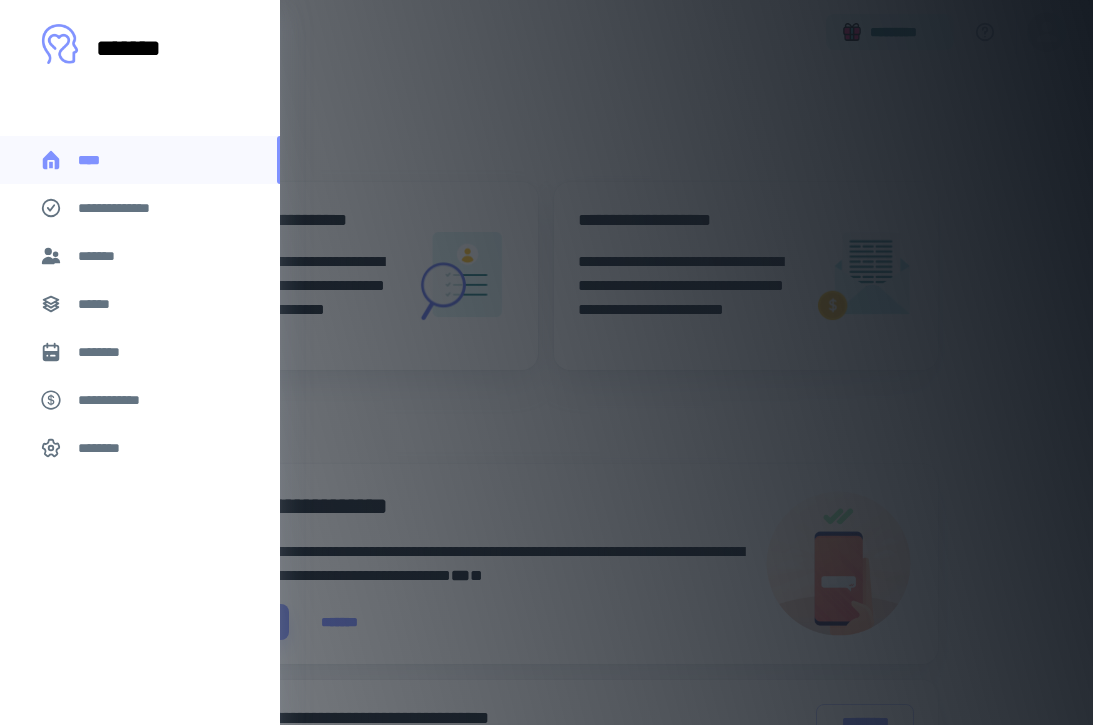 click on "*******" at bounding box center (101, 256) 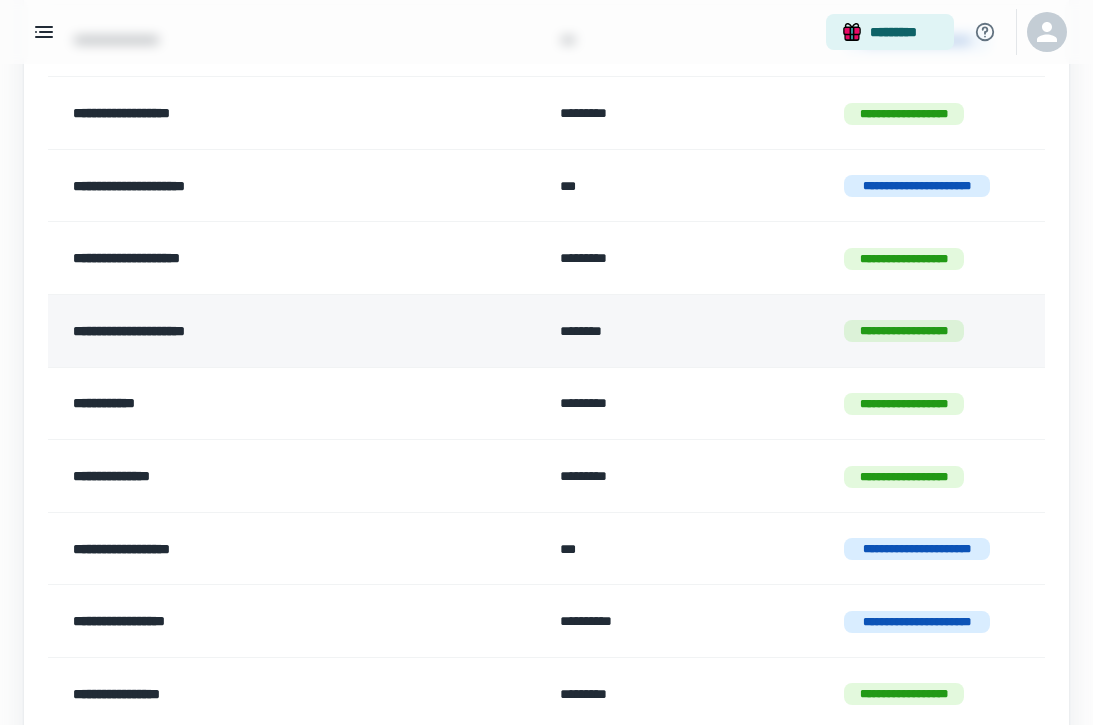 scroll, scrollTop: 412, scrollLeft: 0, axis: vertical 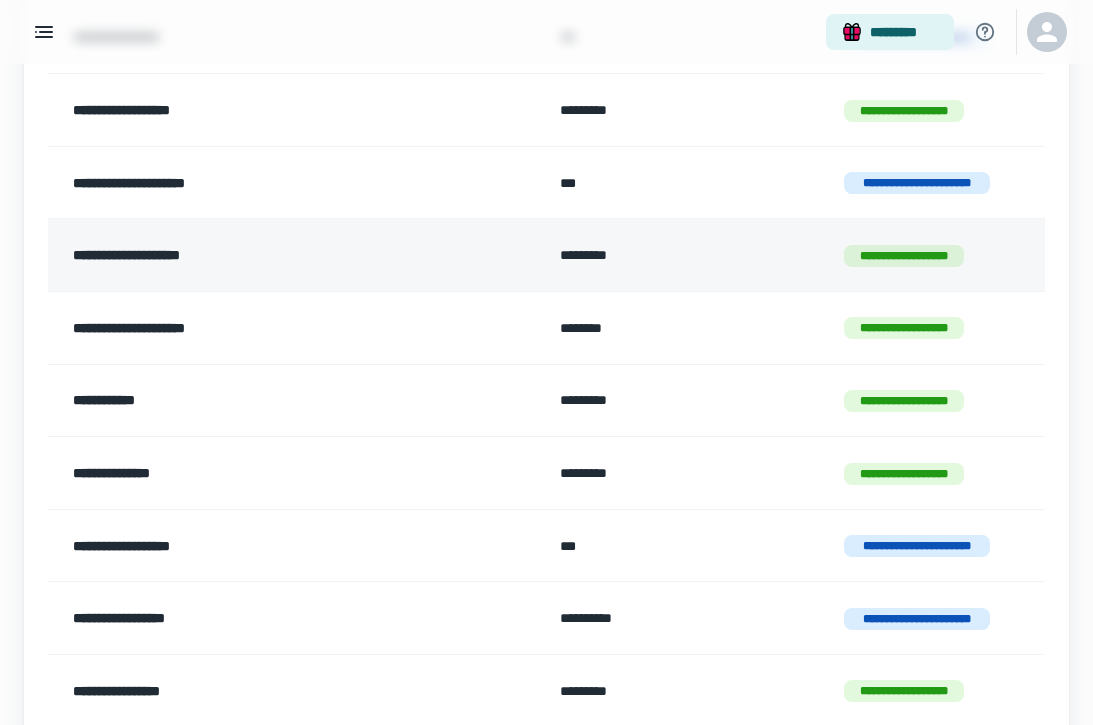 click on "**********" at bounding box center (251, 255) 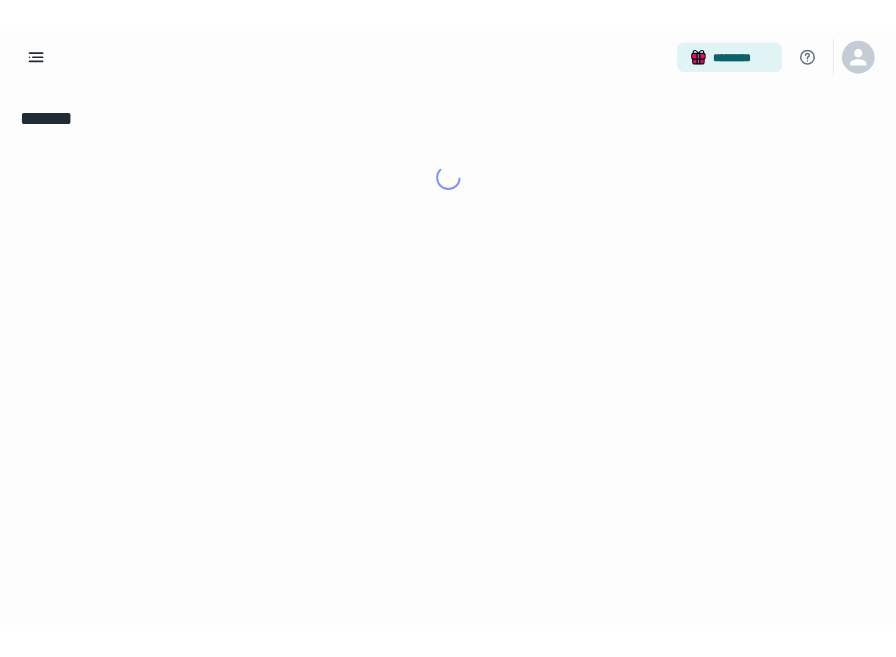 scroll, scrollTop: 0, scrollLeft: 0, axis: both 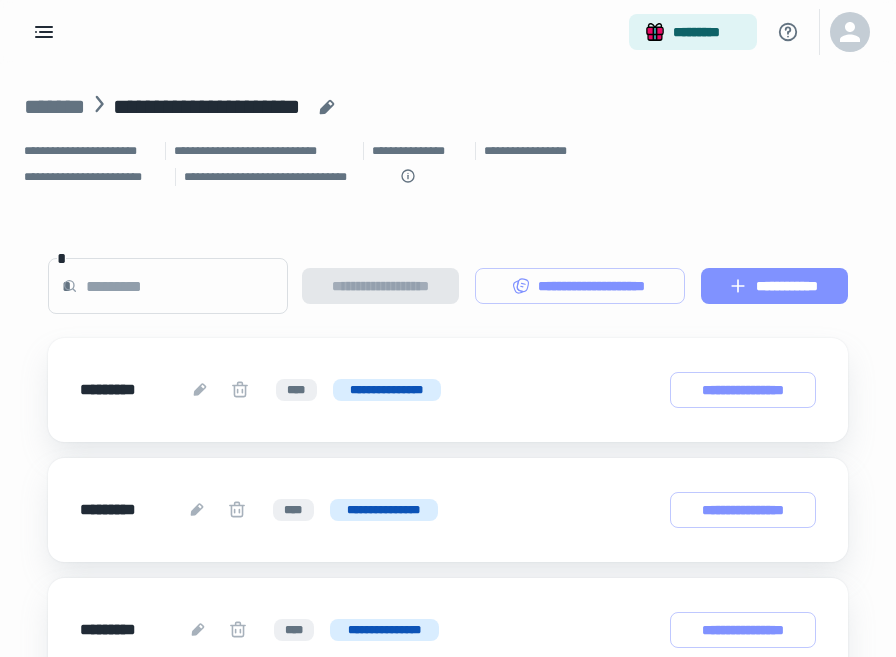 click on "**********" at bounding box center [774, 286] 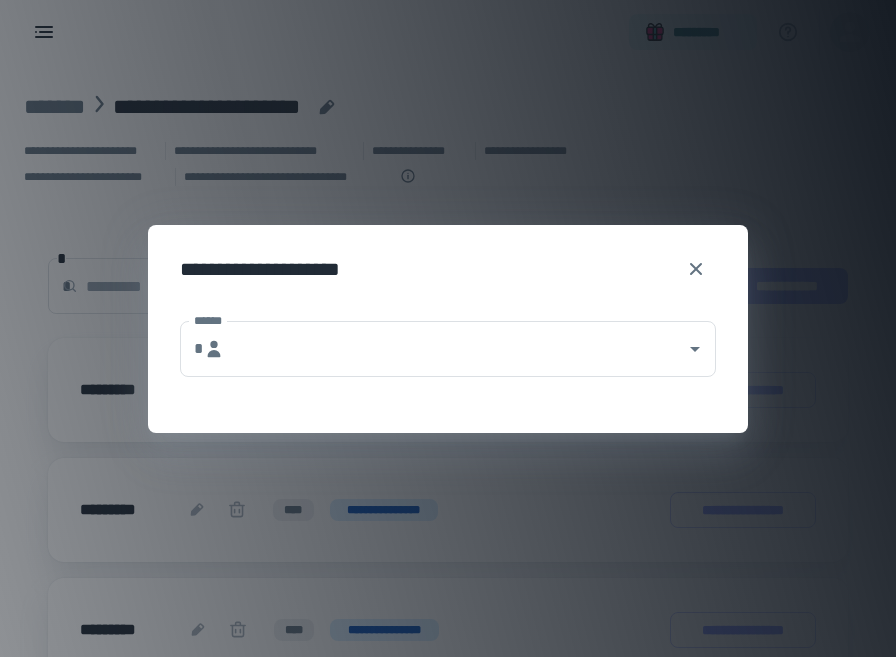 type on "**********" 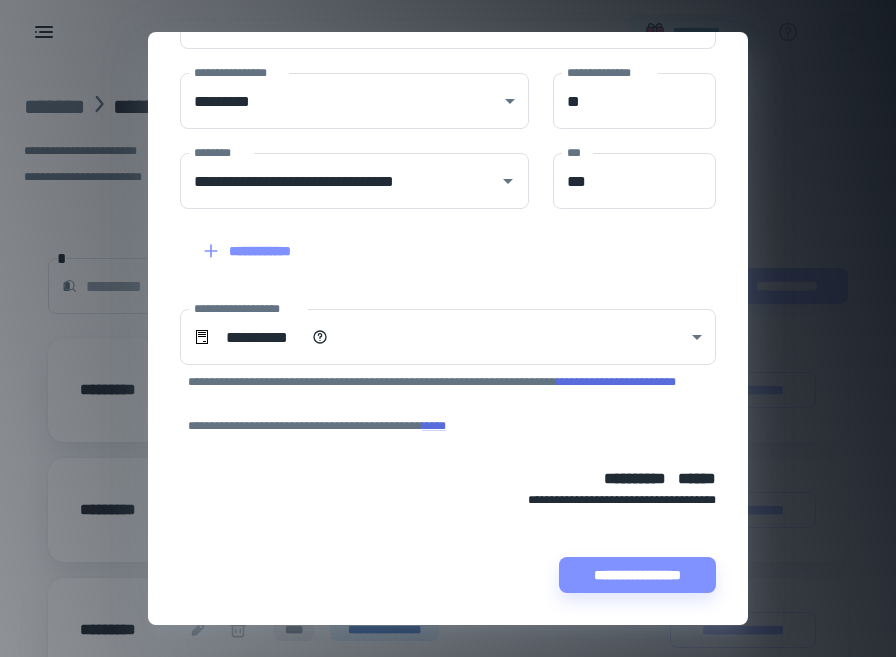 scroll, scrollTop: 311, scrollLeft: 0, axis: vertical 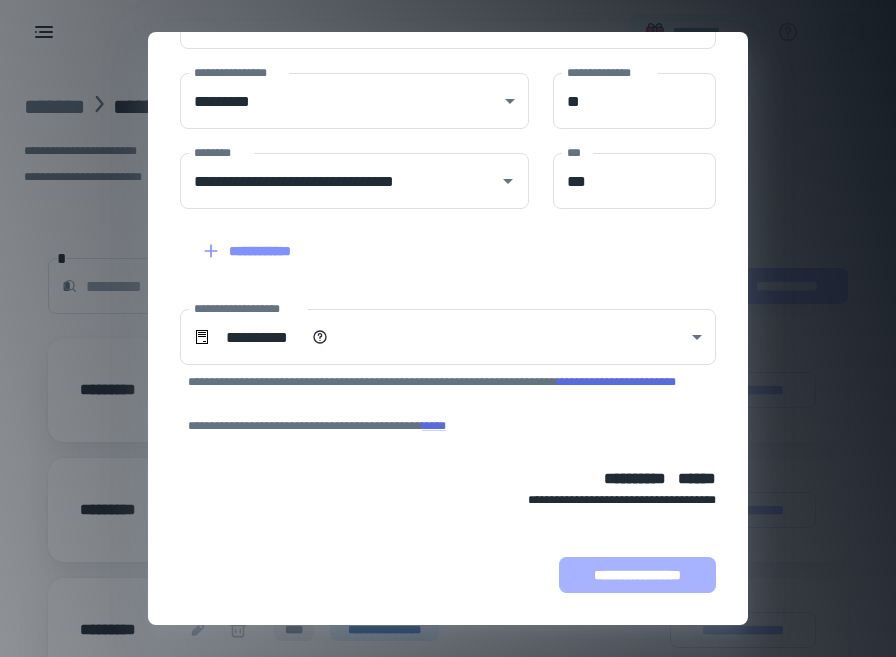 click on "**********" at bounding box center [637, 575] 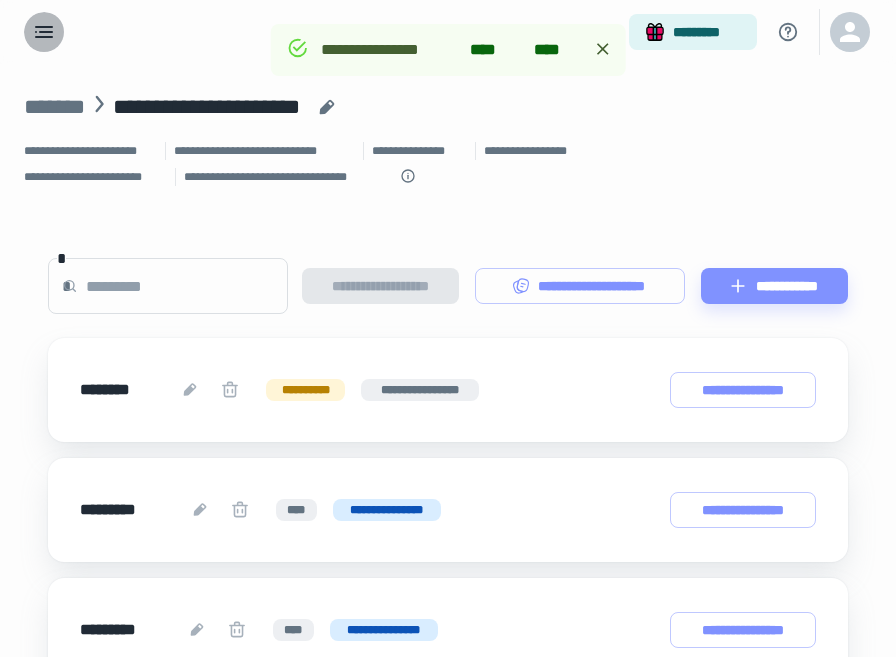 click 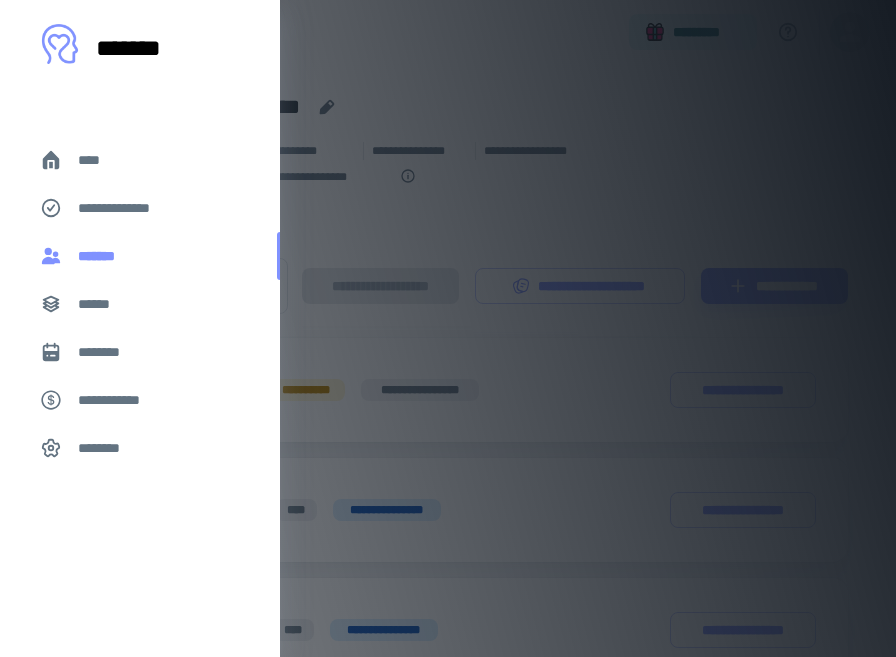 click on "*******" at bounding box center [101, 256] 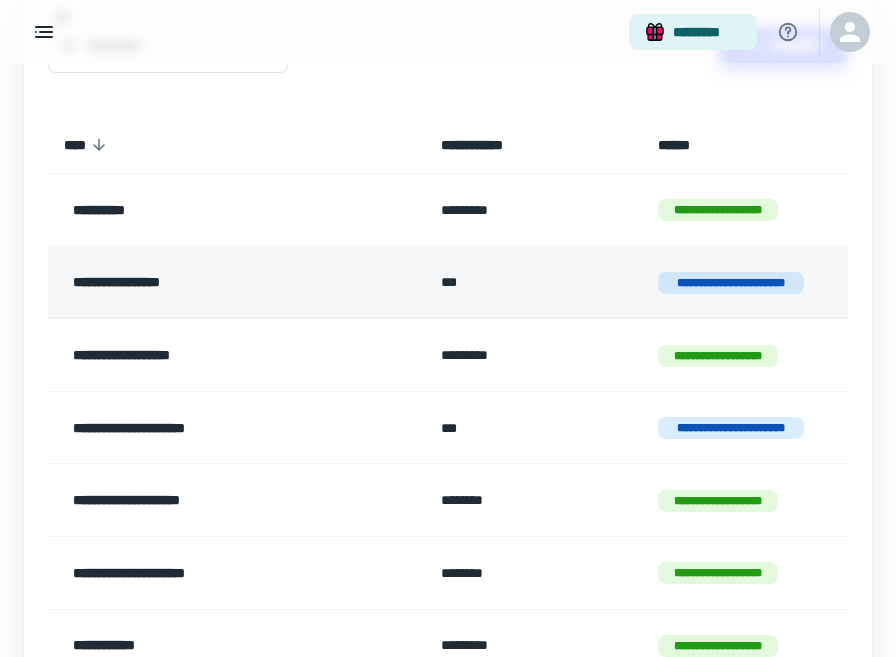 scroll, scrollTop: 172, scrollLeft: 0, axis: vertical 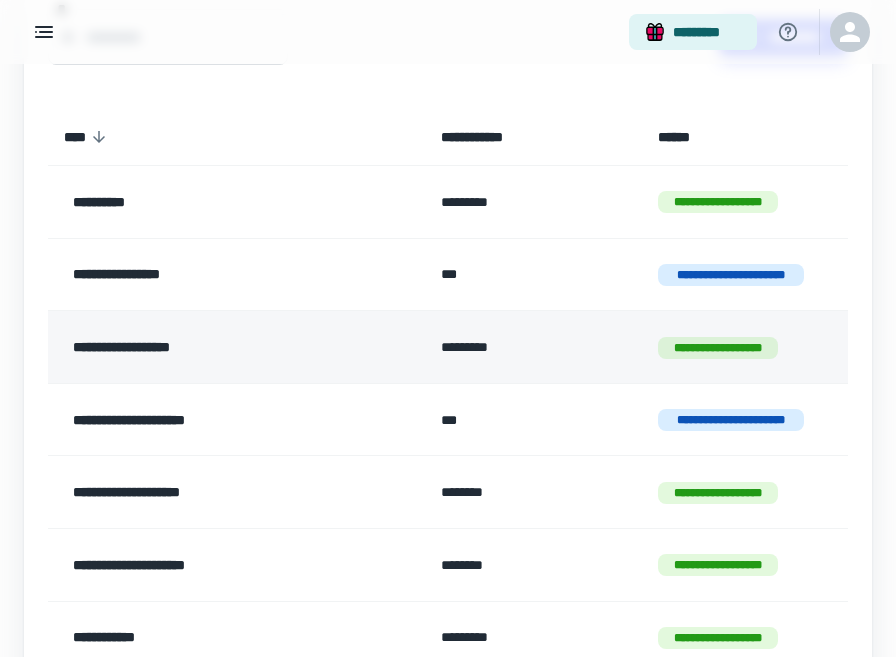 click on "**********" at bounding box center (211, 347) 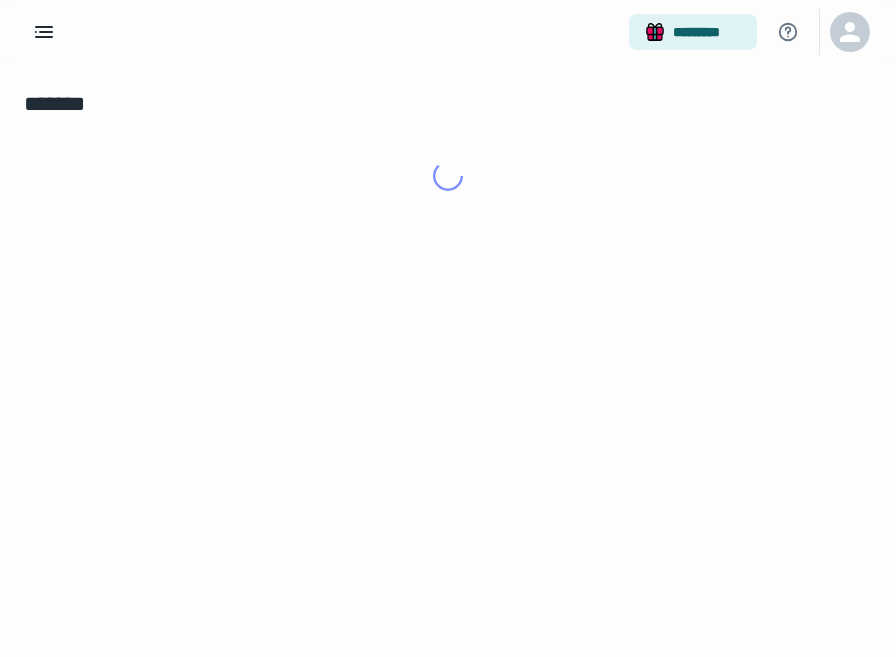 scroll, scrollTop: 0, scrollLeft: 0, axis: both 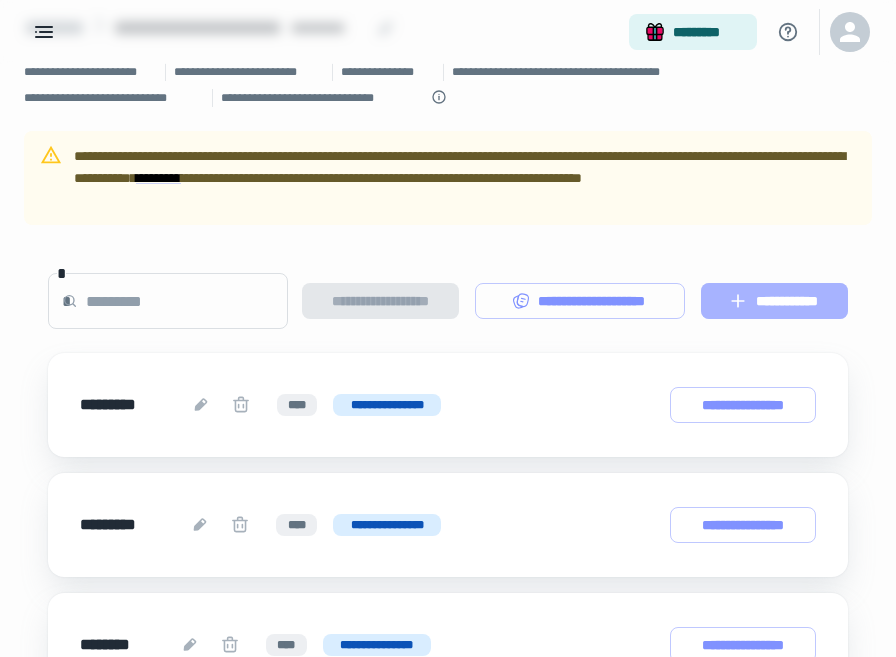 click on "**********" at bounding box center [774, 301] 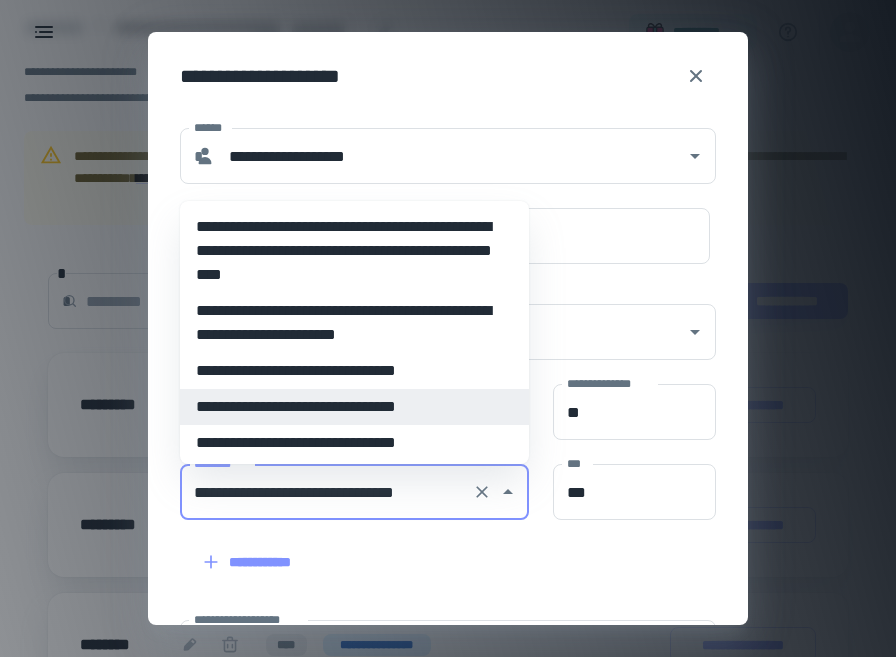 click on "**********" at bounding box center (326, 492) 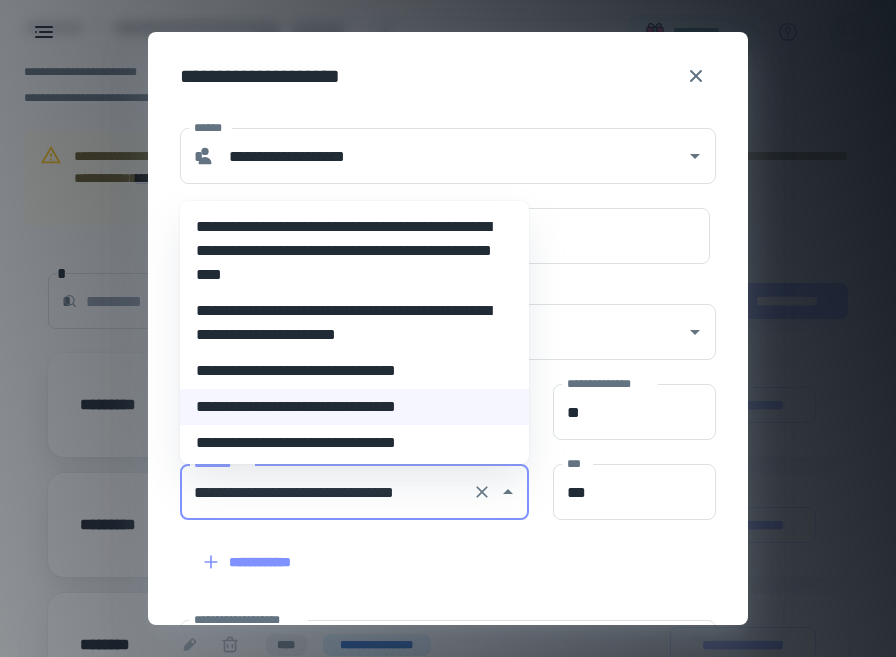 click on "**********" at bounding box center [354, 443] 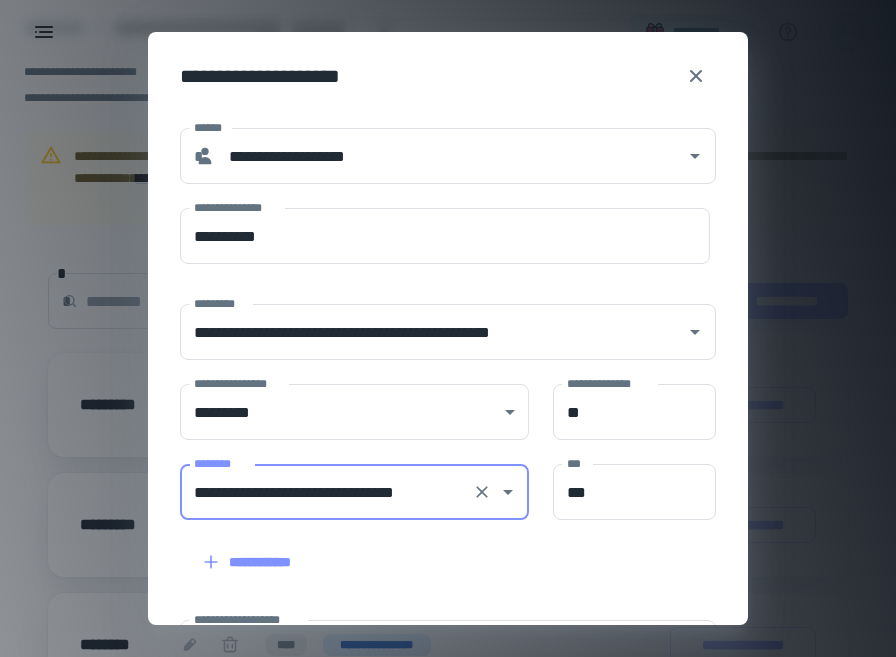 type on "**********" 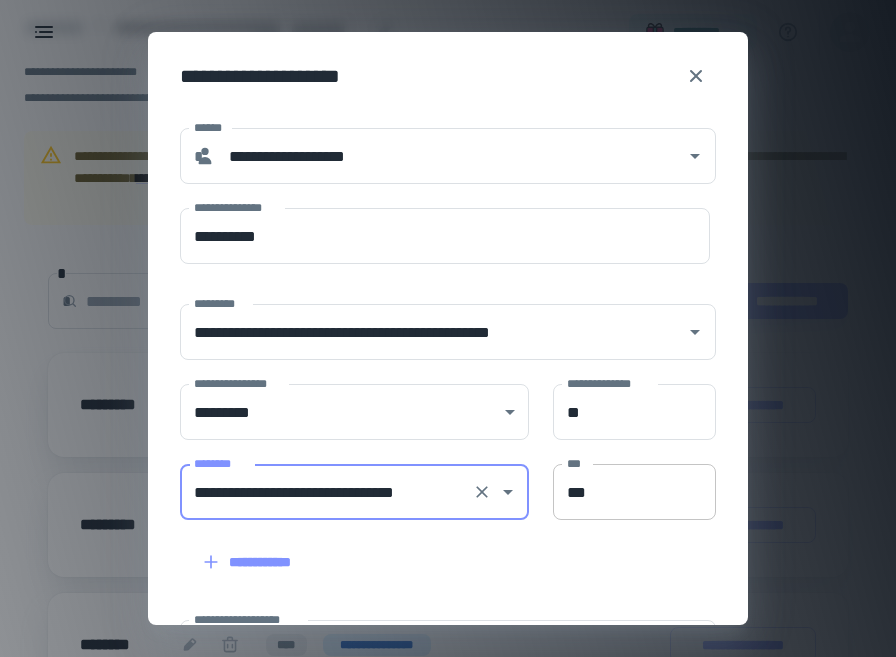 click on "***" at bounding box center [634, 492] 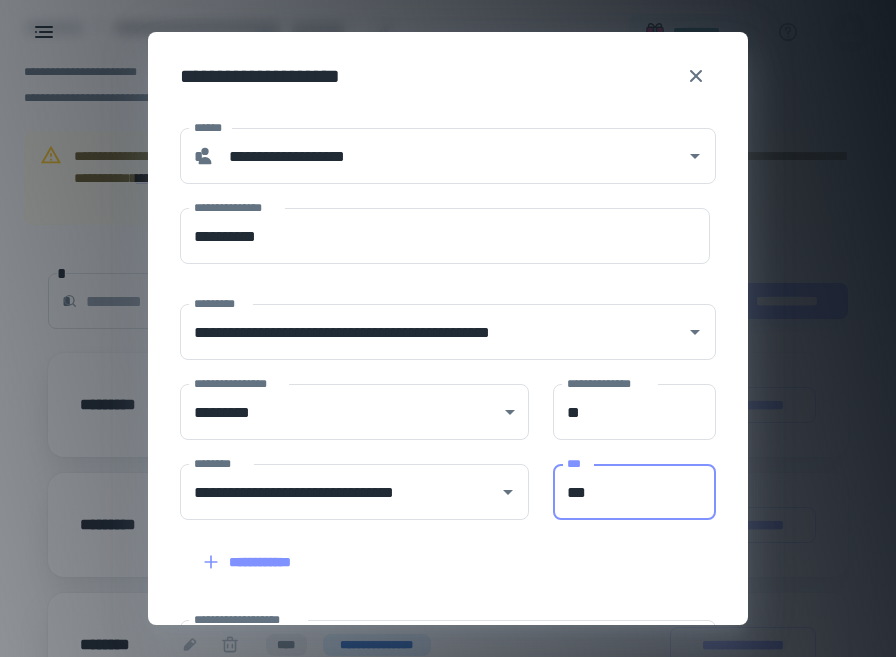 click on "***" at bounding box center (634, 492) 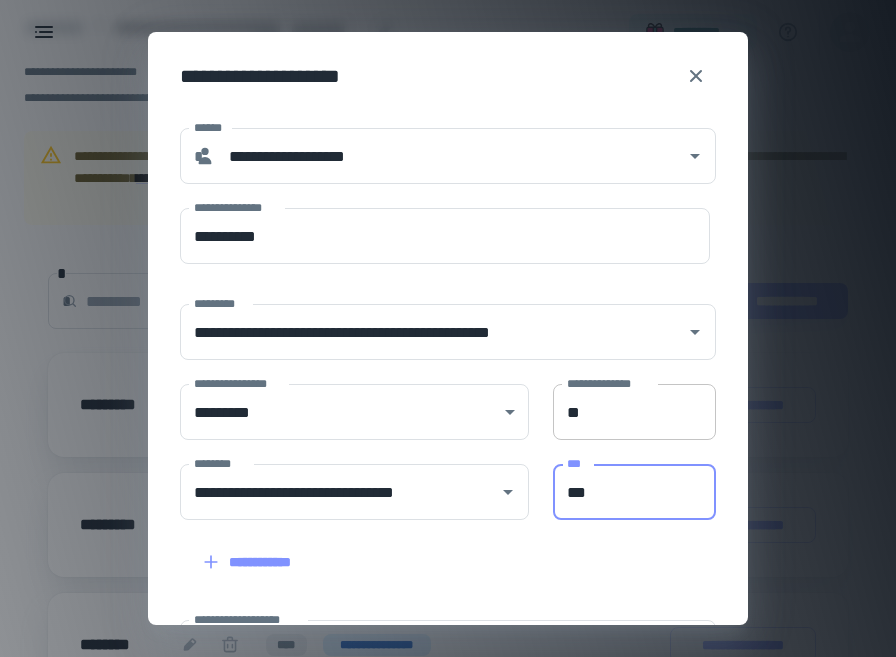 type on "***" 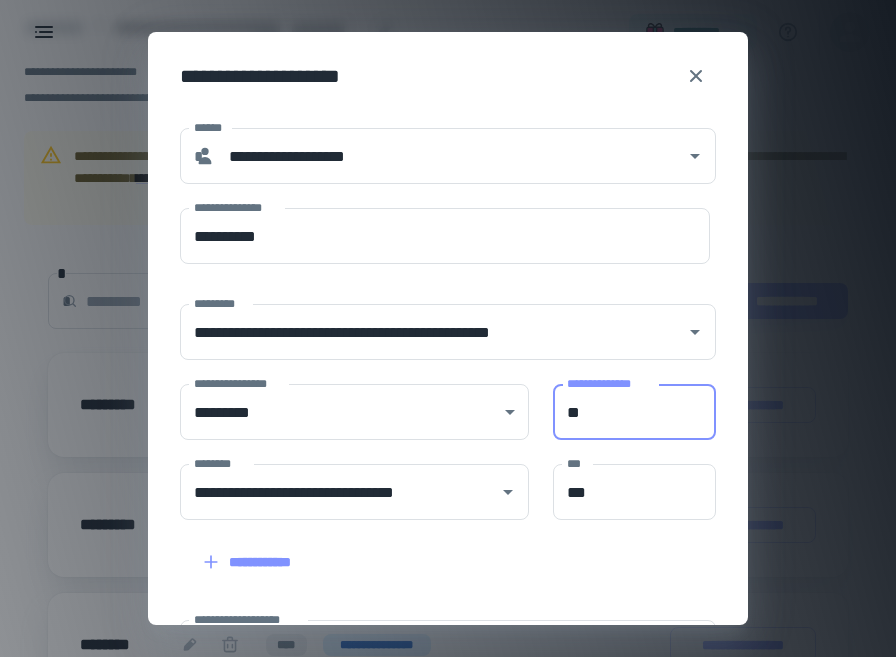 click on "**" at bounding box center (634, 412) 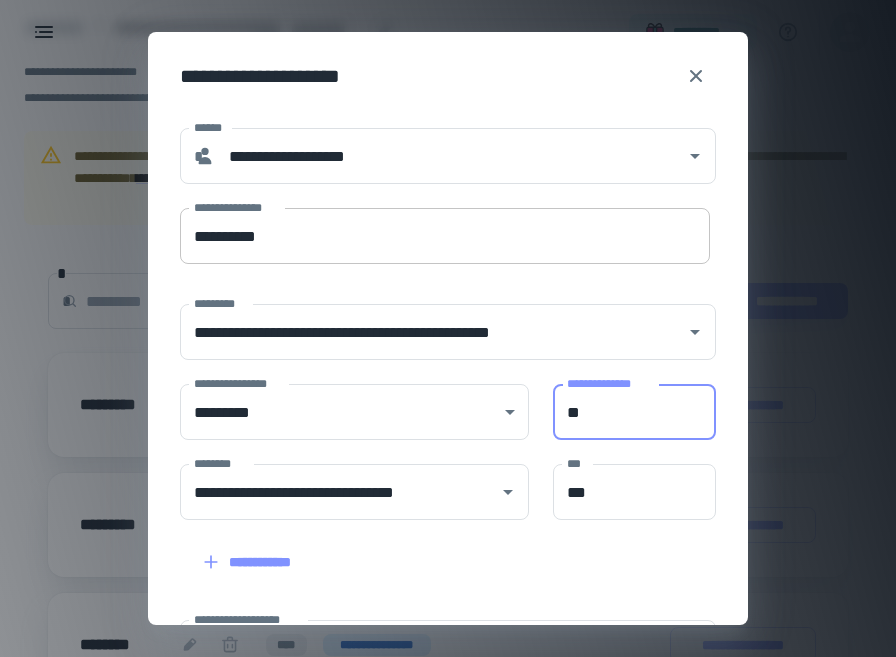type on "**" 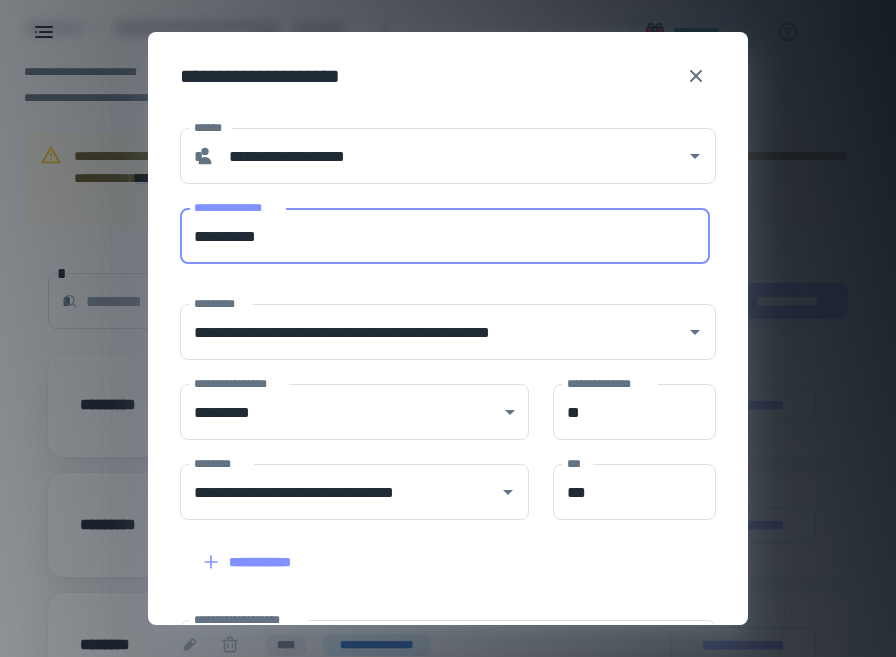 click on "**********" at bounding box center (445, 236) 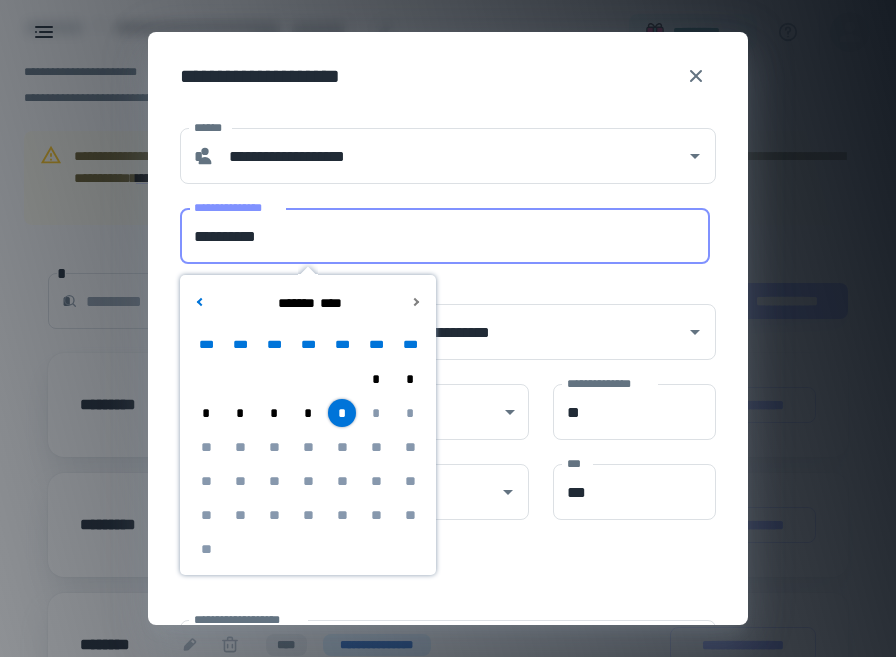 click on "*" at bounding box center [308, 413] 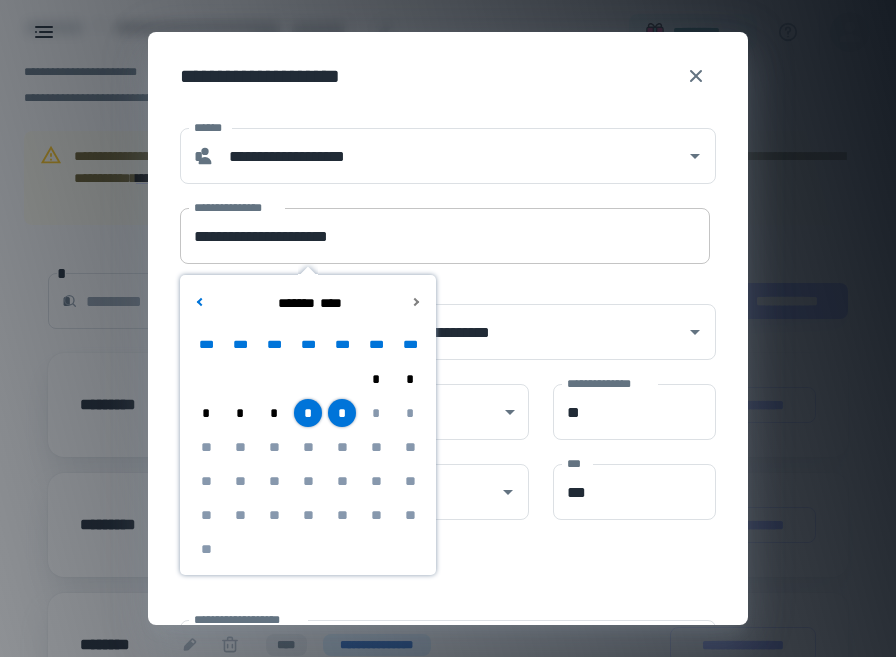 click on "**********" at bounding box center (445, 236) 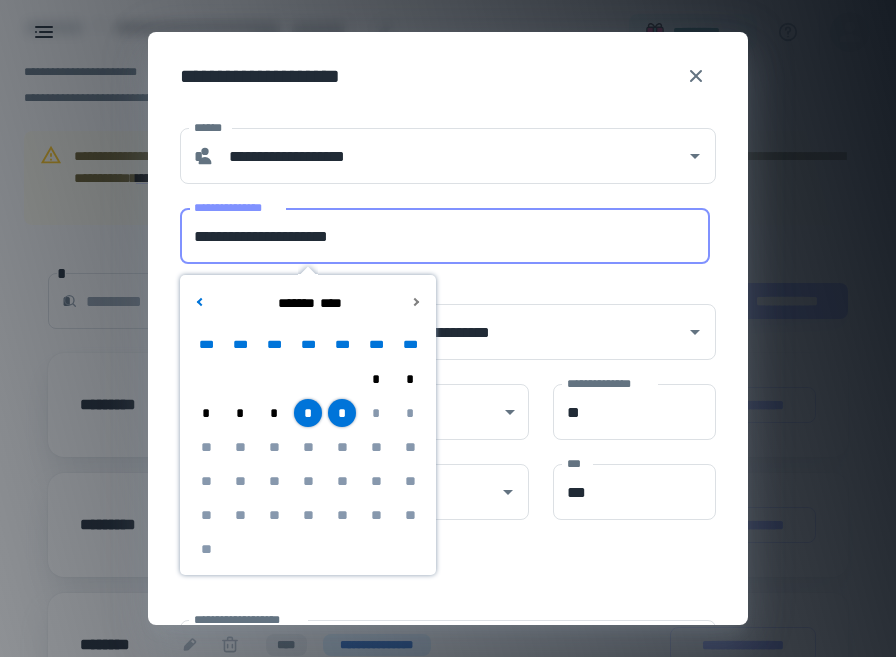 click on "*" at bounding box center [342, 413] 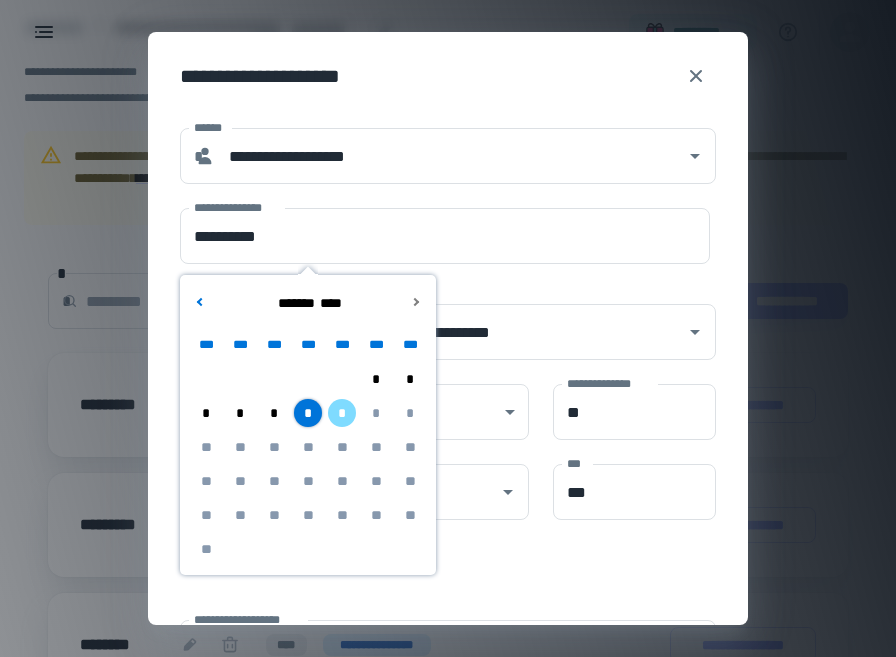 click on "**********" at bounding box center (448, 571) 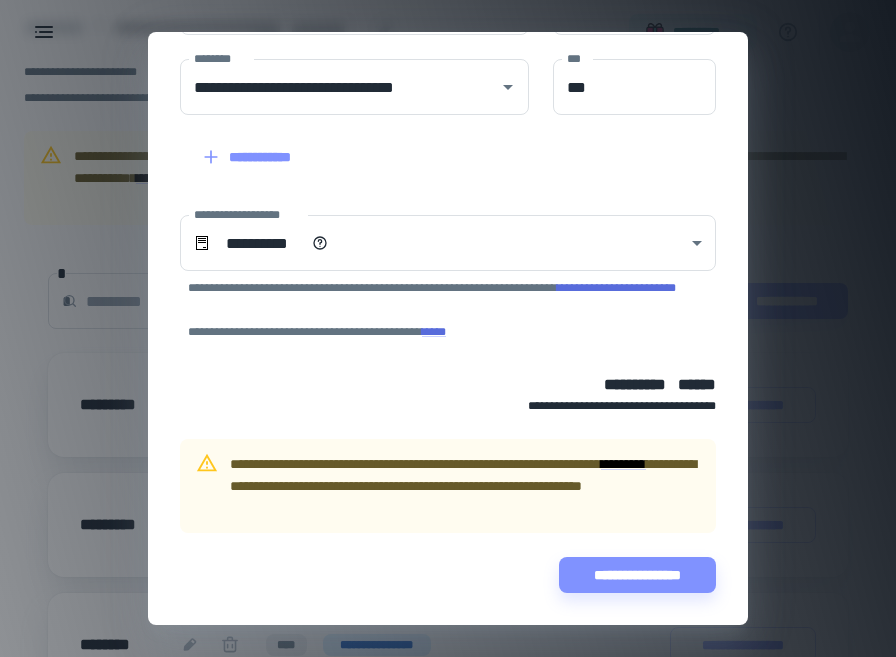 scroll, scrollTop: 405, scrollLeft: 0, axis: vertical 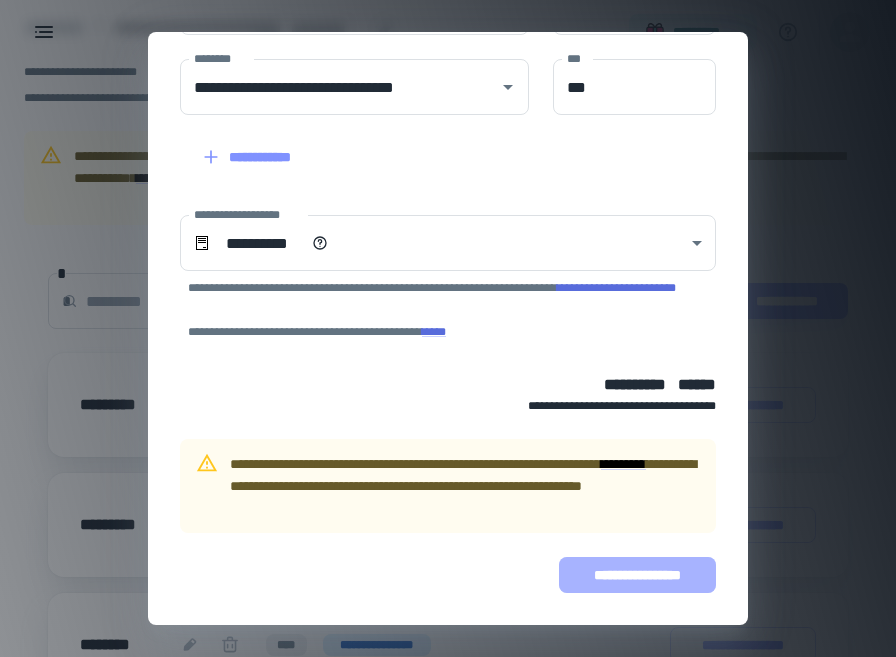 click on "**********" at bounding box center (637, 575) 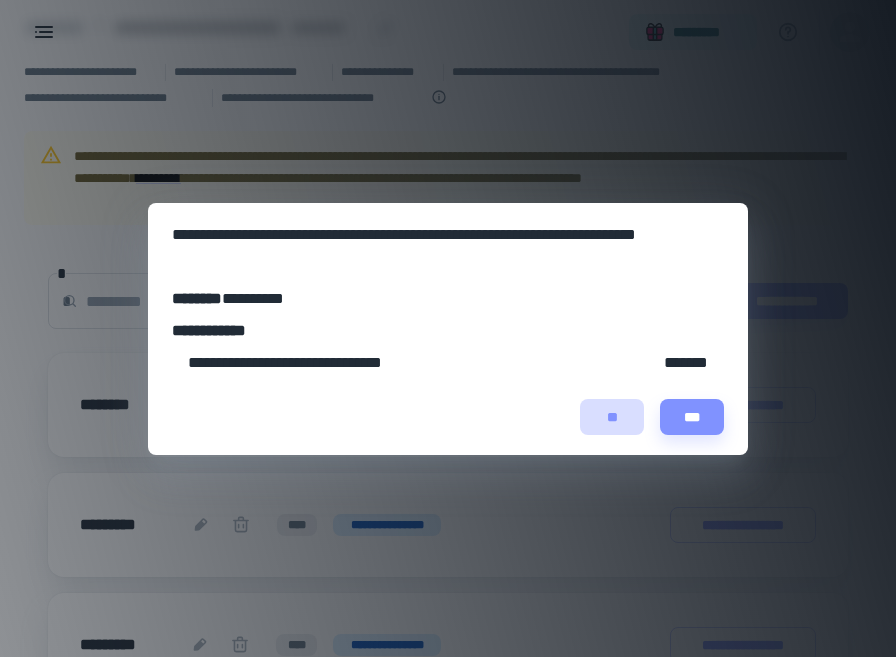 click on "**" at bounding box center (612, 417) 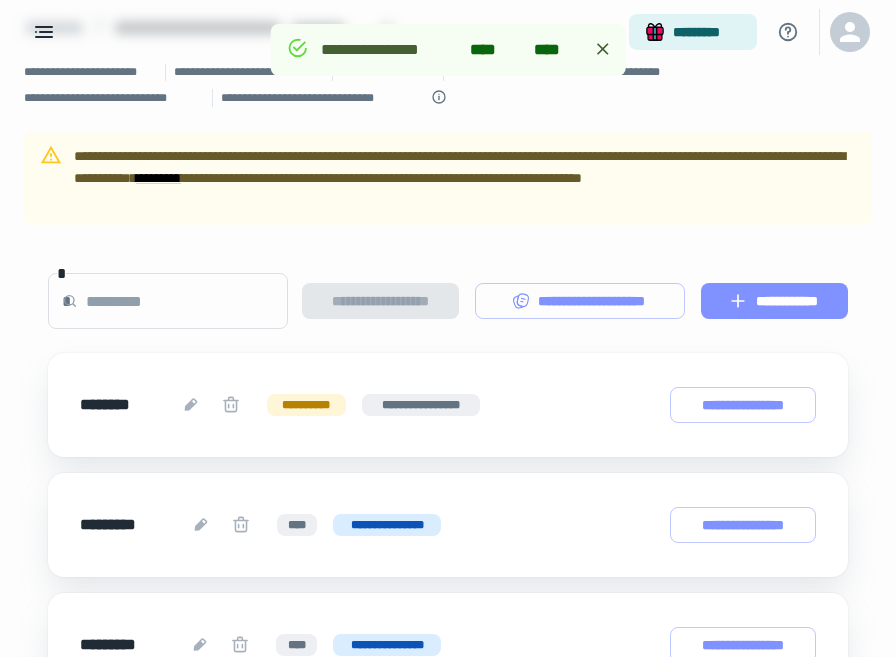 click on "**********" at bounding box center [774, 301] 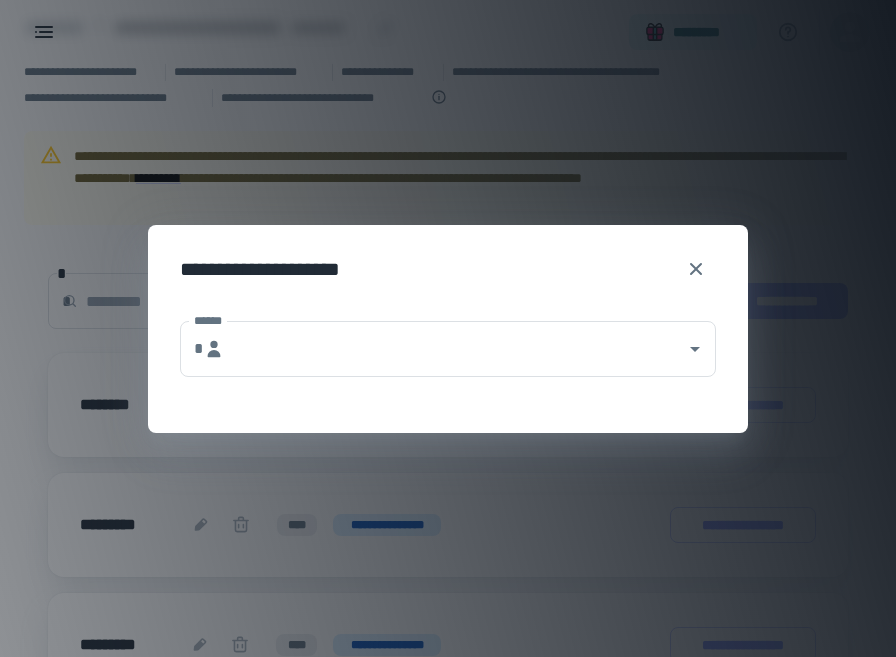 type on "**********" 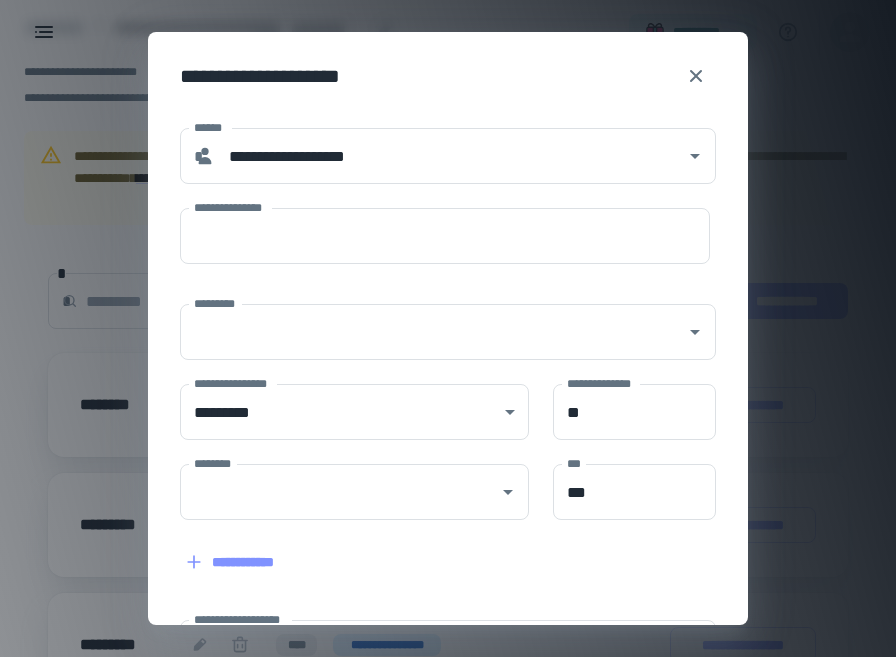 type on "**********" 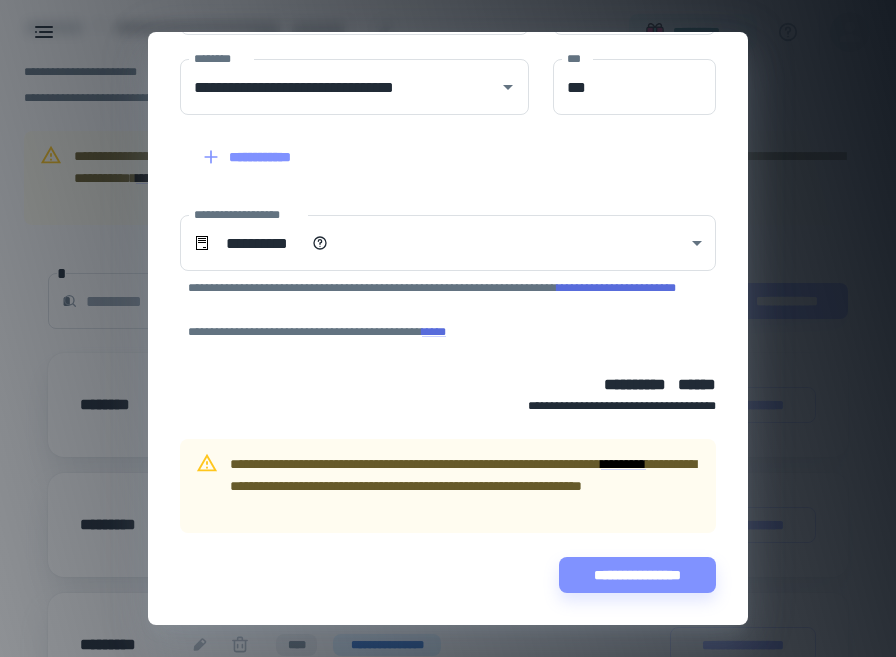 scroll, scrollTop: 405, scrollLeft: 0, axis: vertical 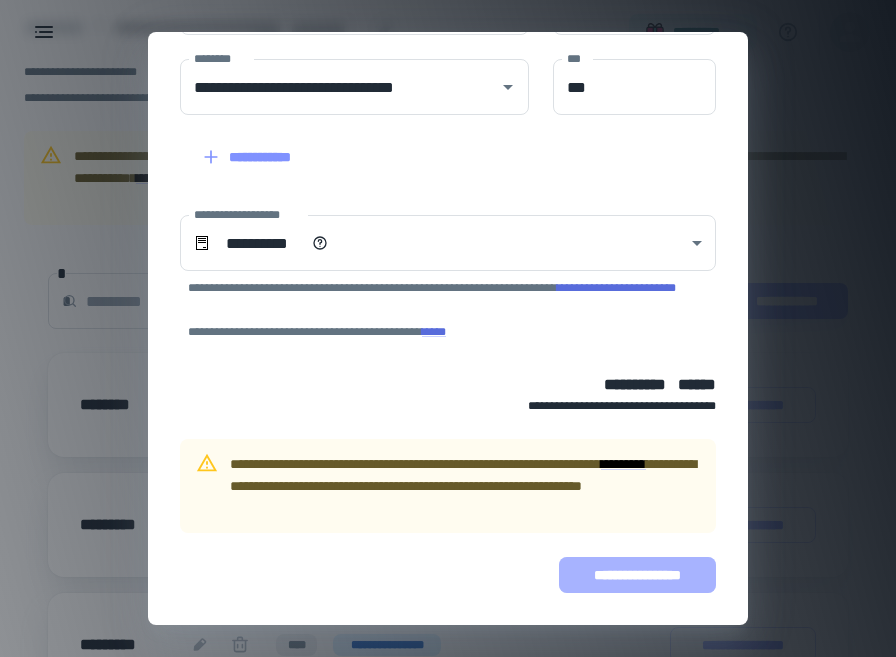 click on "**********" at bounding box center (637, 575) 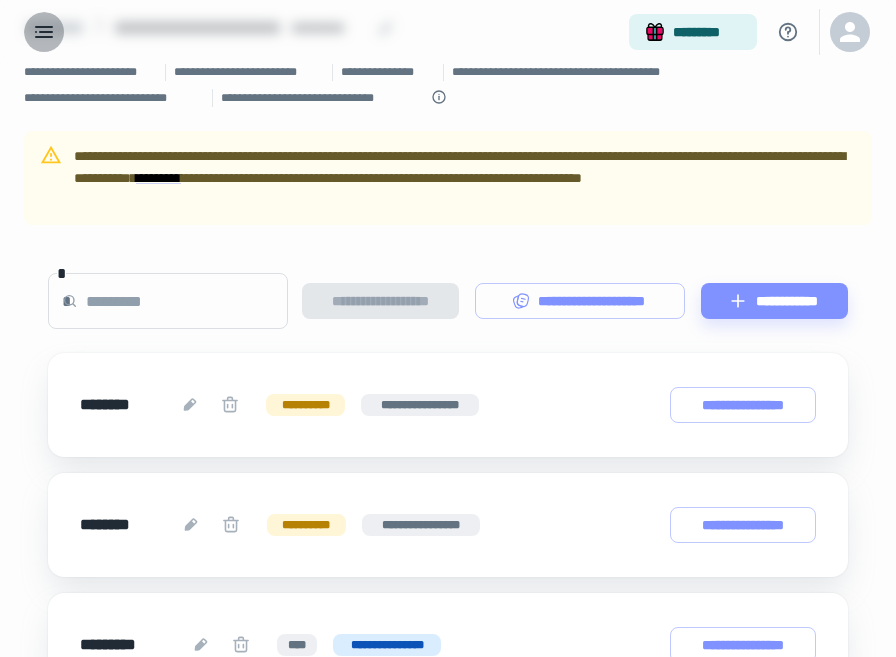 click 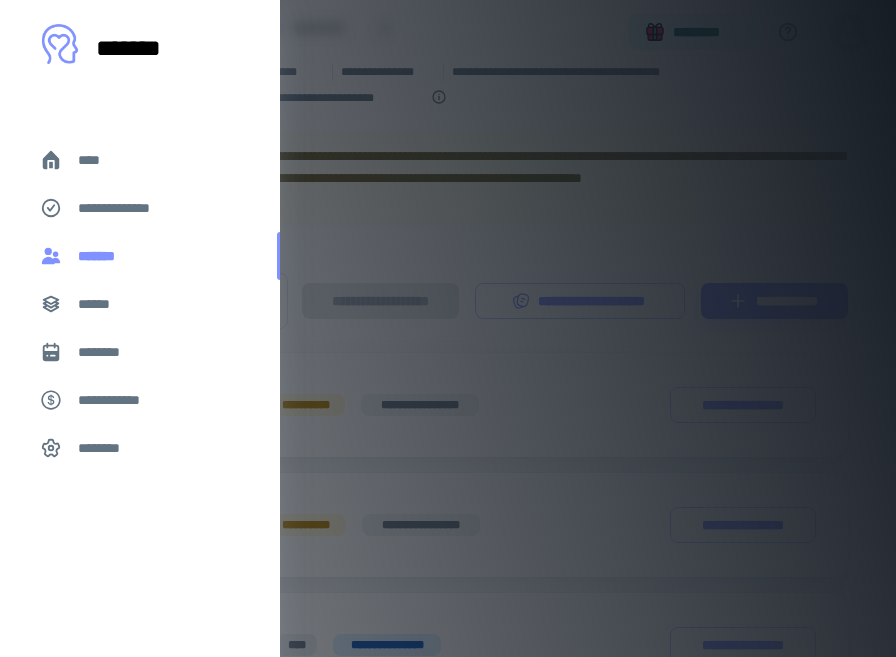 click on "*******" at bounding box center (101, 256) 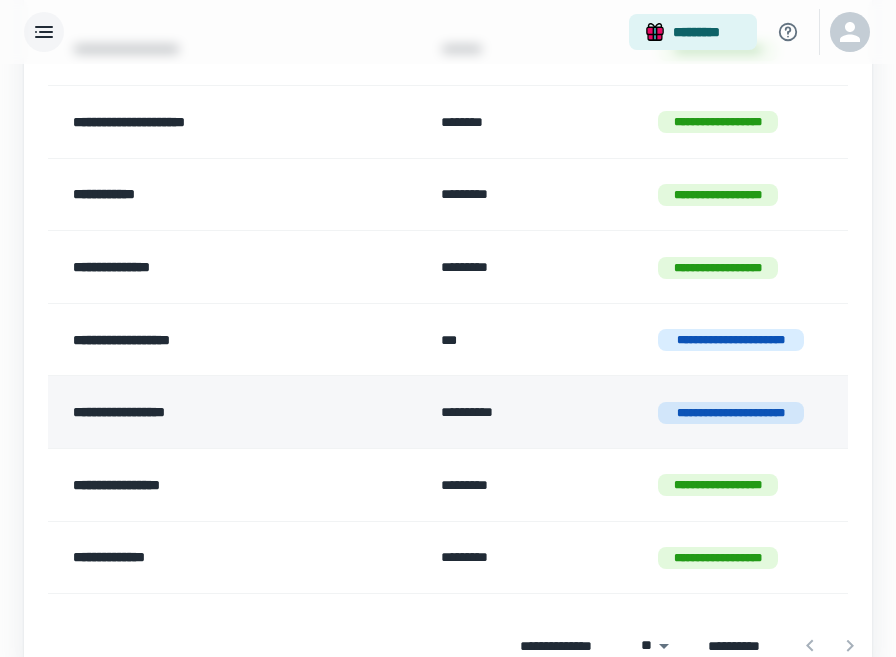 scroll, scrollTop: 691, scrollLeft: 0, axis: vertical 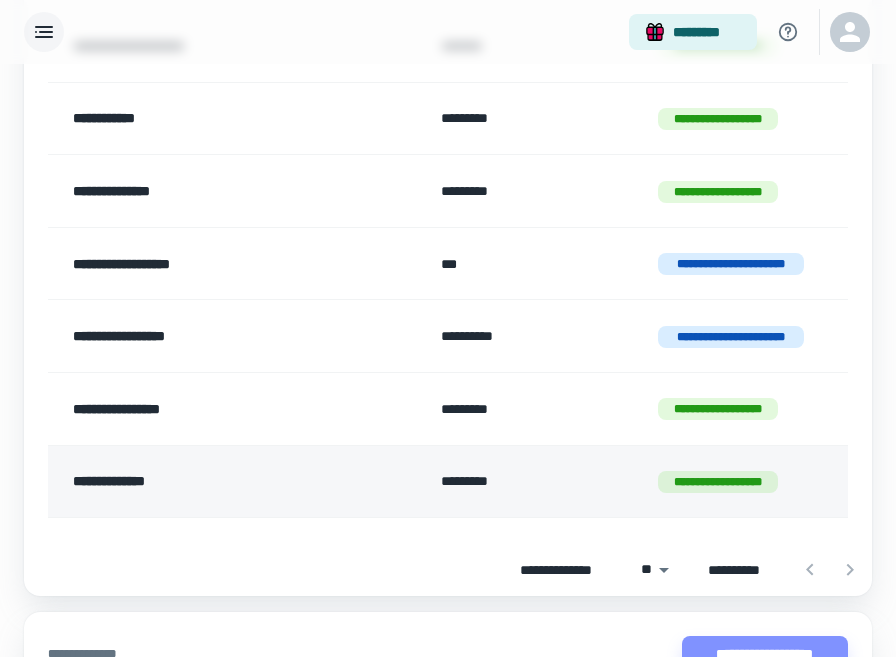 click on "*********" at bounding box center (533, 481) 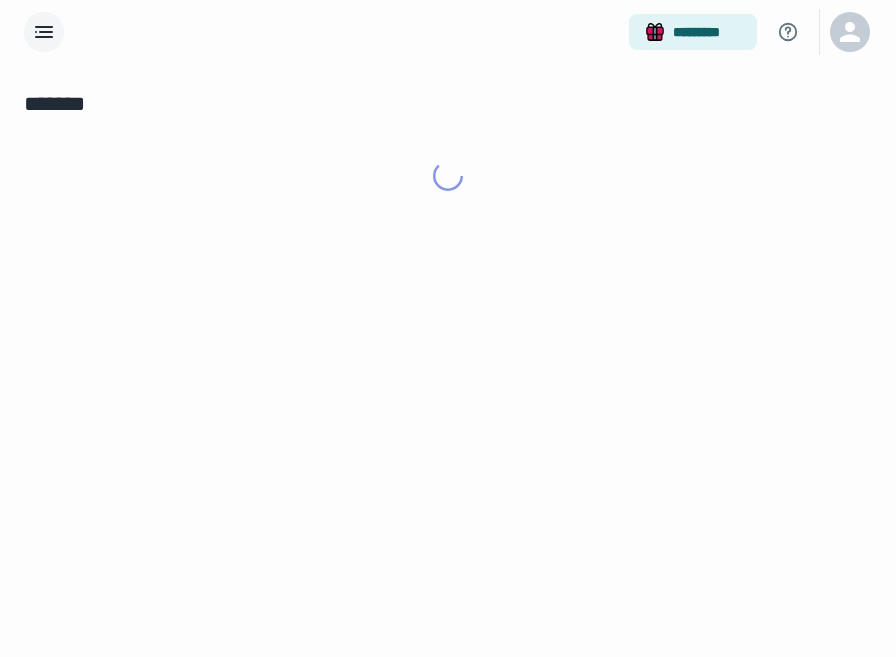 scroll, scrollTop: 0, scrollLeft: 0, axis: both 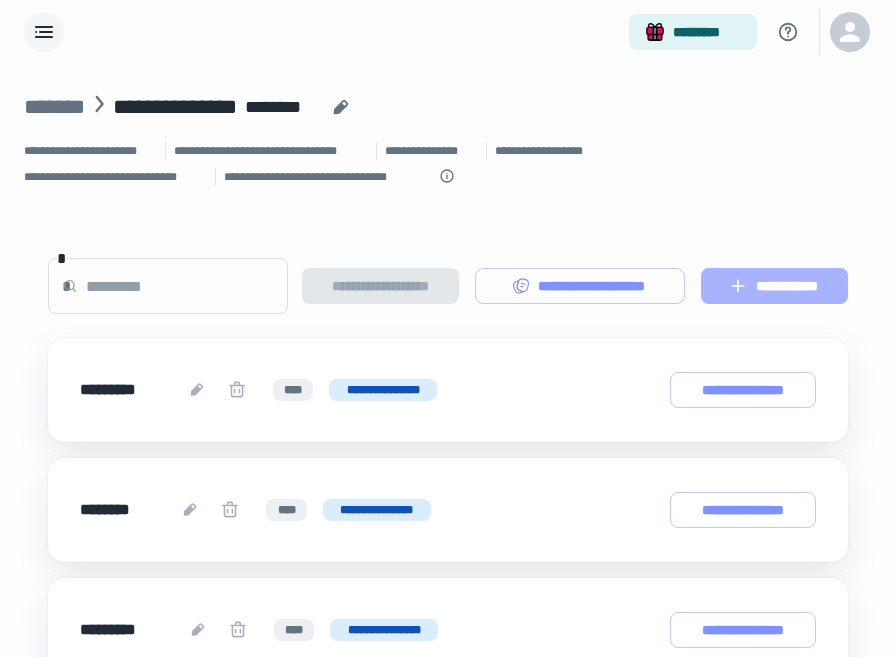 click on "**********" at bounding box center (774, 286) 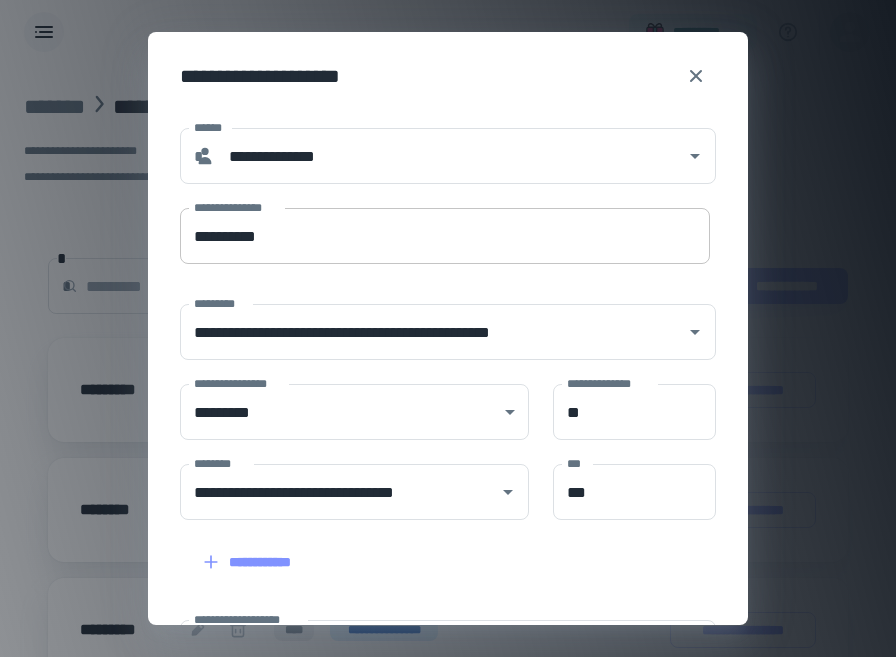 click on "**********" at bounding box center (445, 236) 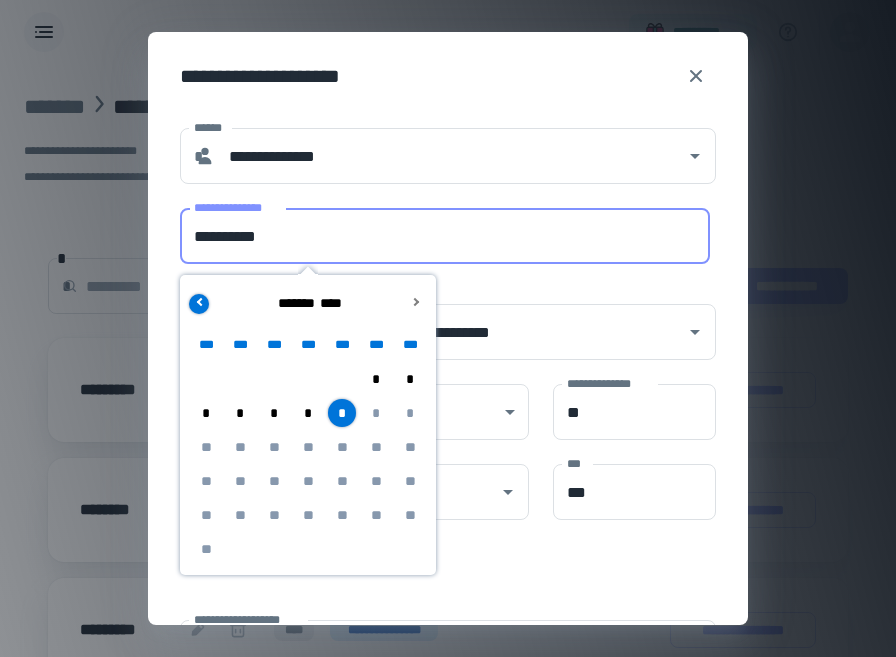 click at bounding box center [200, 301] 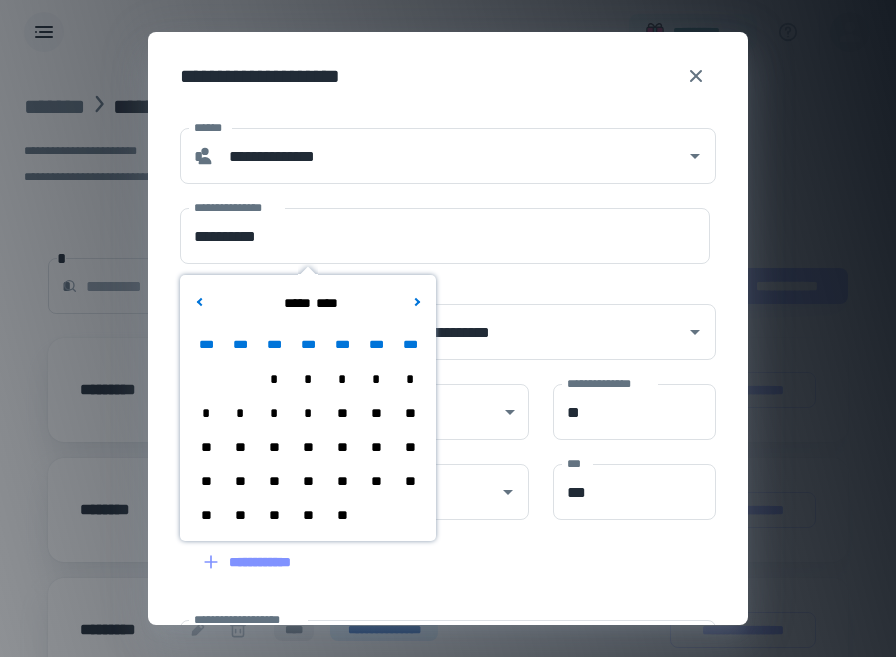 click on "**" at bounding box center [342, 515] 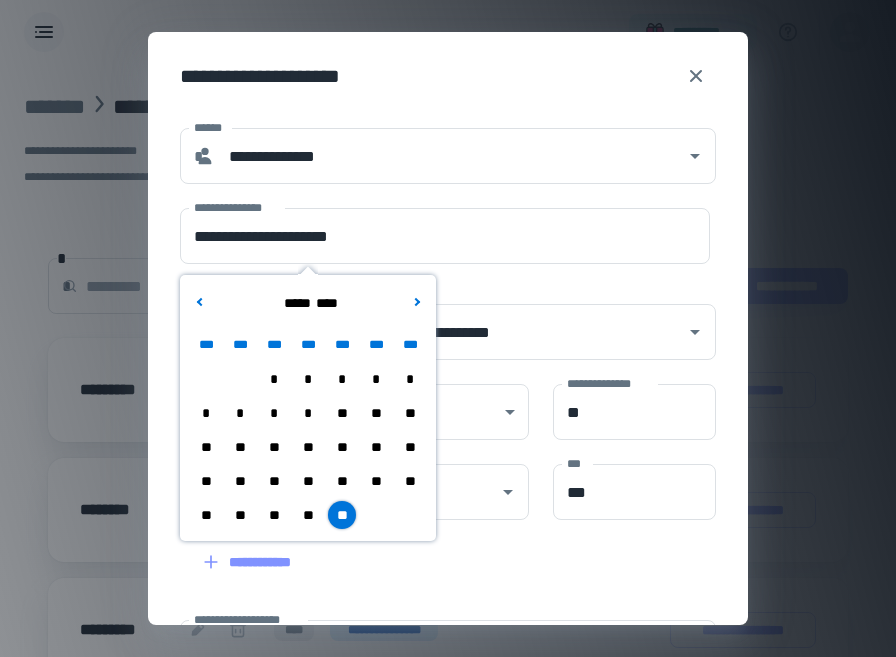 click on "**********" at bounding box center [436, 671] 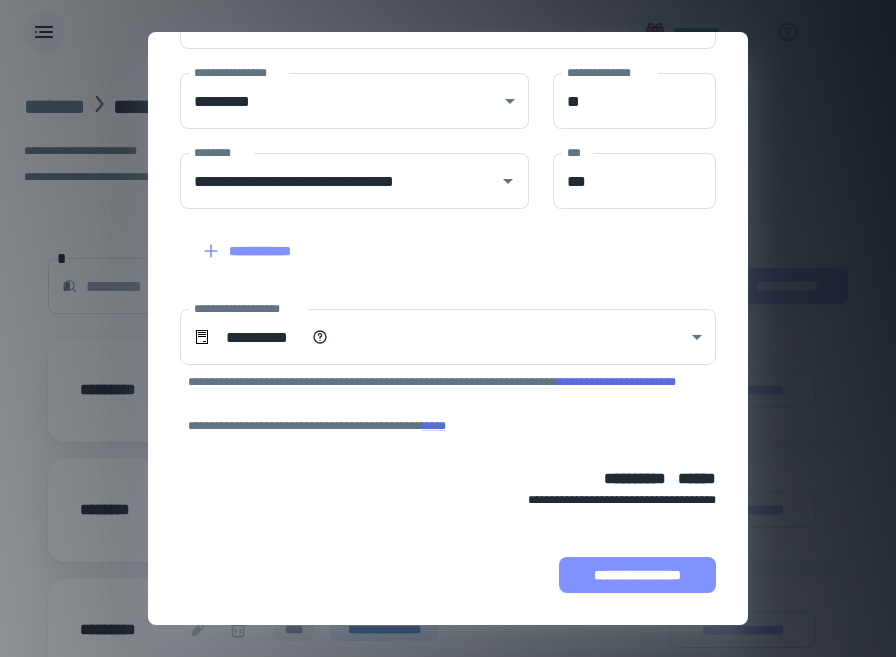 scroll, scrollTop: 311, scrollLeft: 0, axis: vertical 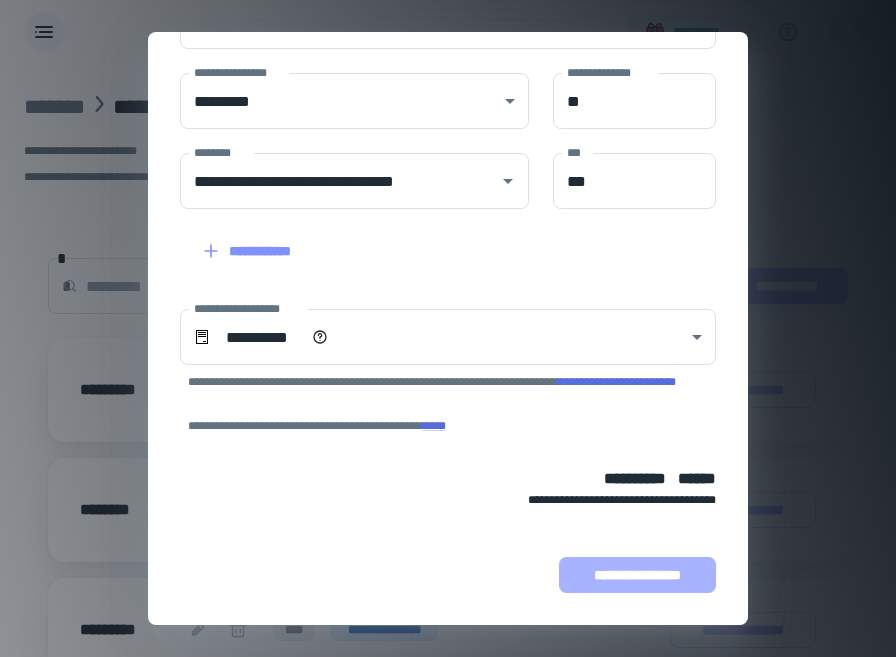 click on "**********" at bounding box center [637, 575] 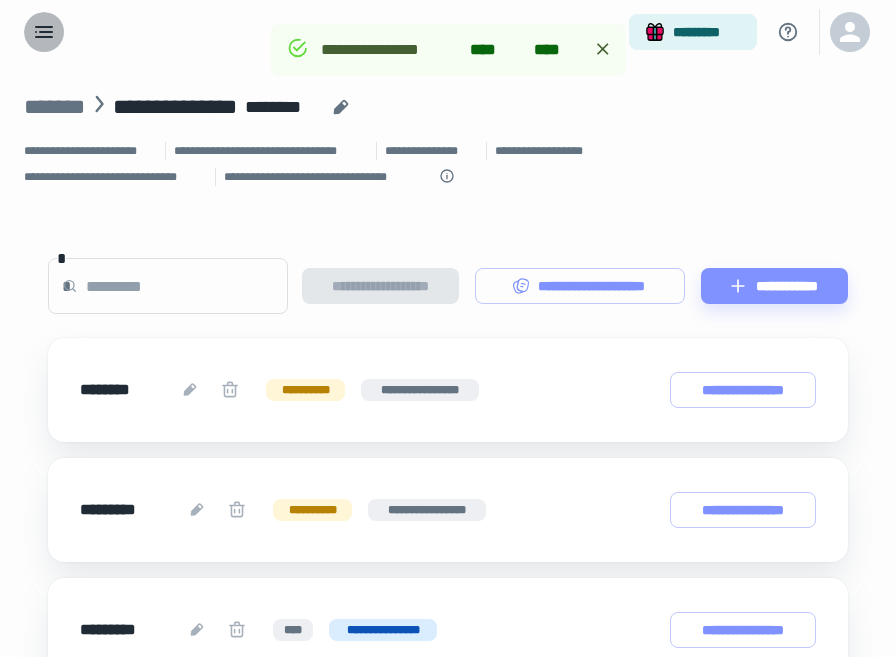 click 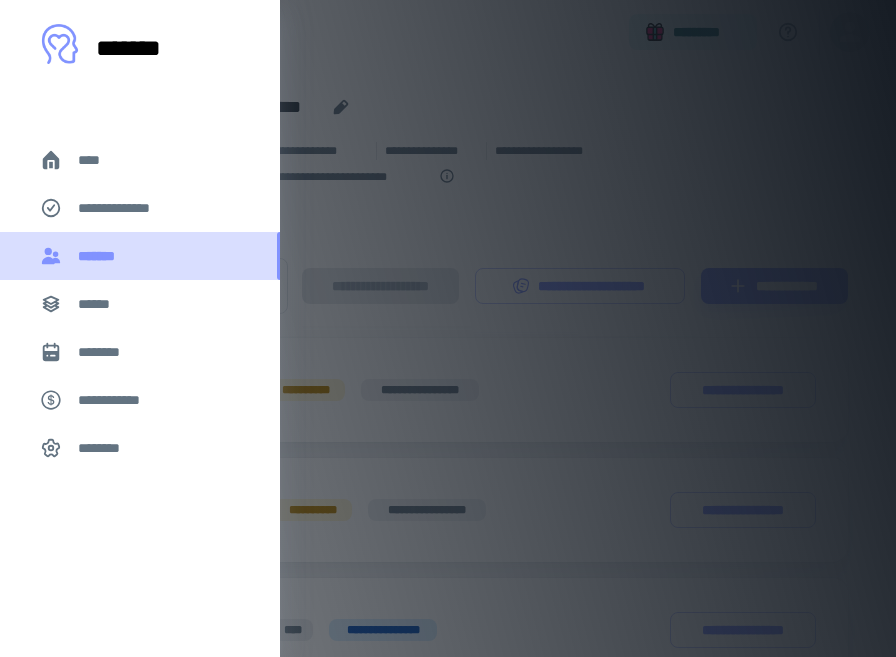 click on "*******" at bounding box center [101, 256] 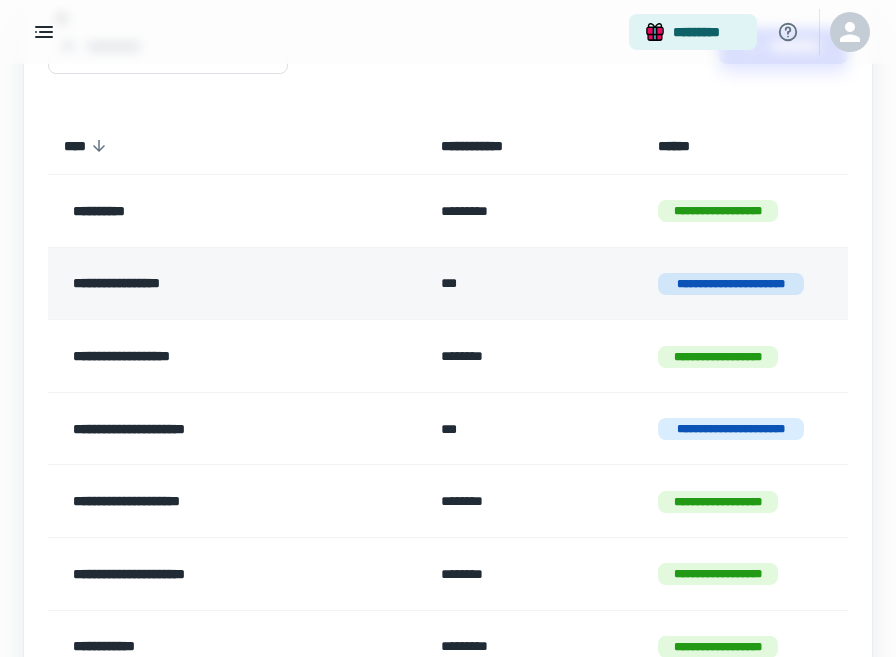 scroll, scrollTop: 168, scrollLeft: 0, axis: vertical 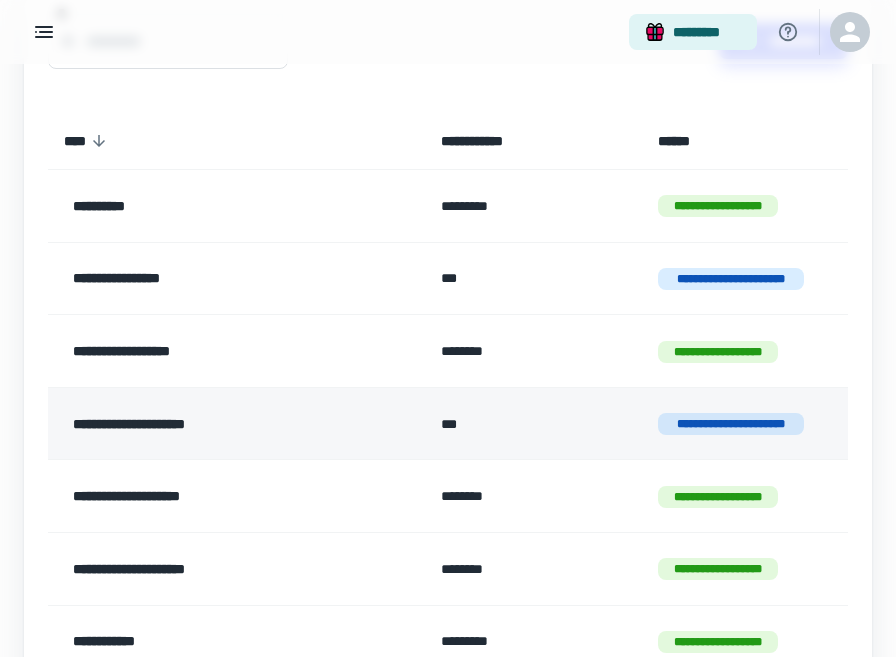 click on "**********" at bounding box center [211, 424] 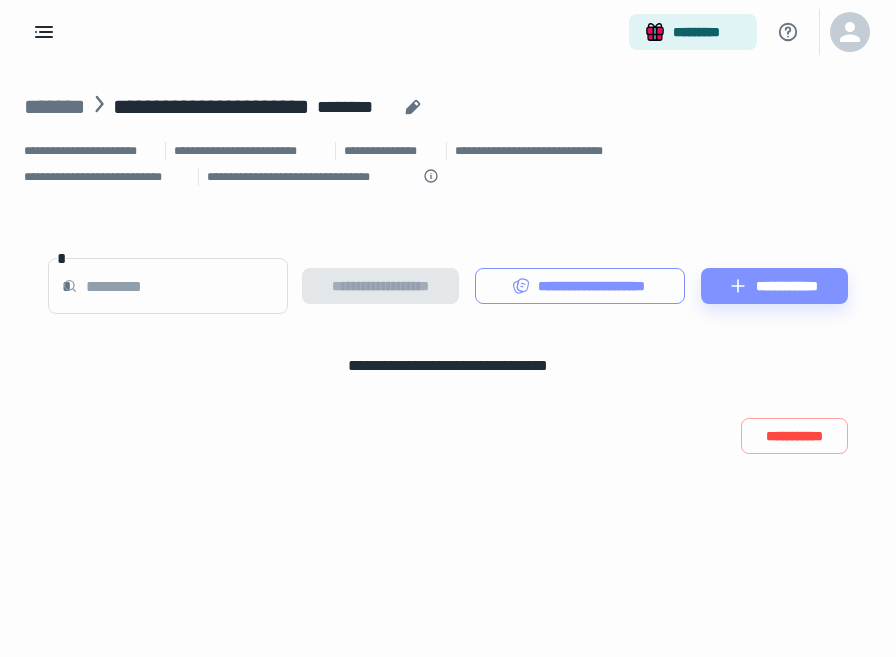 click on "**********" at bounding box center [580, 286] 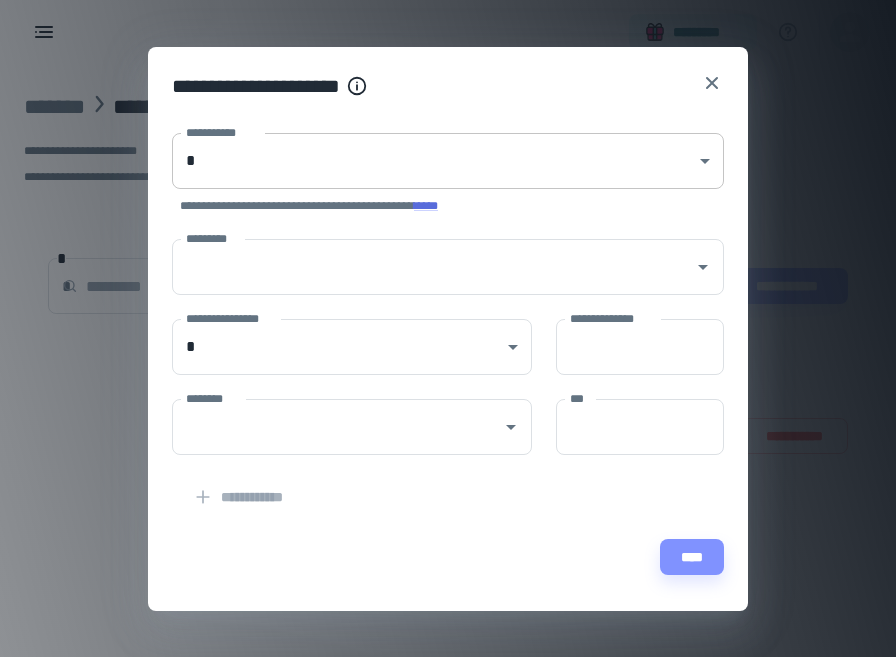 click on "**********" at bounding box center (448, 328) 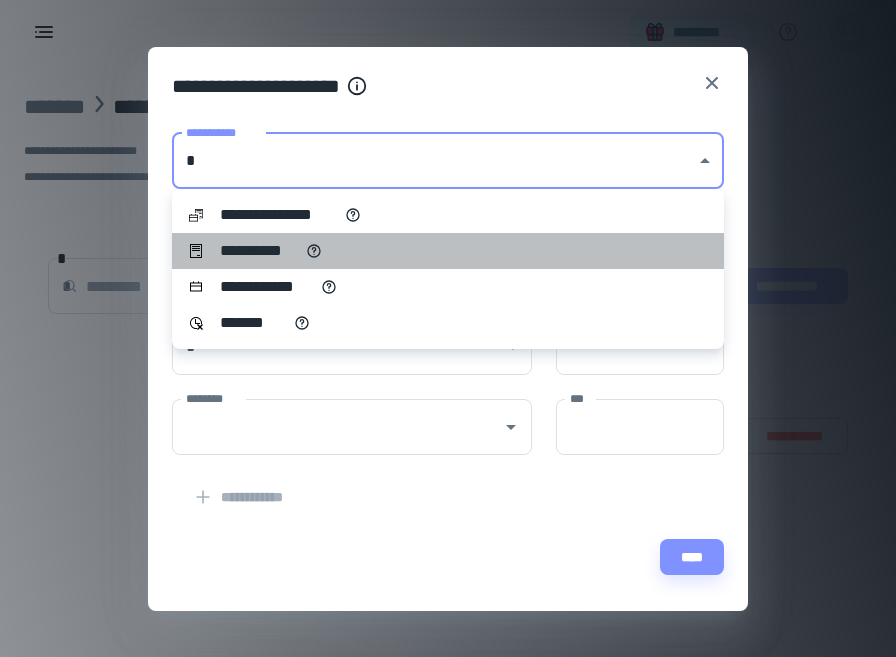click on "**********" at bounding box center [448, 251] 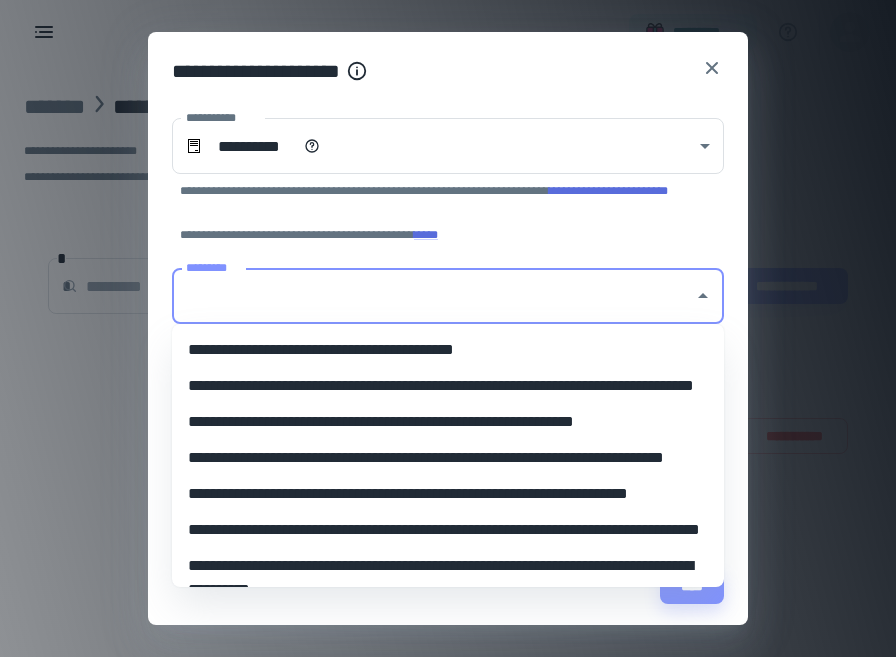click on "*********" at bounding box center (433, 296) 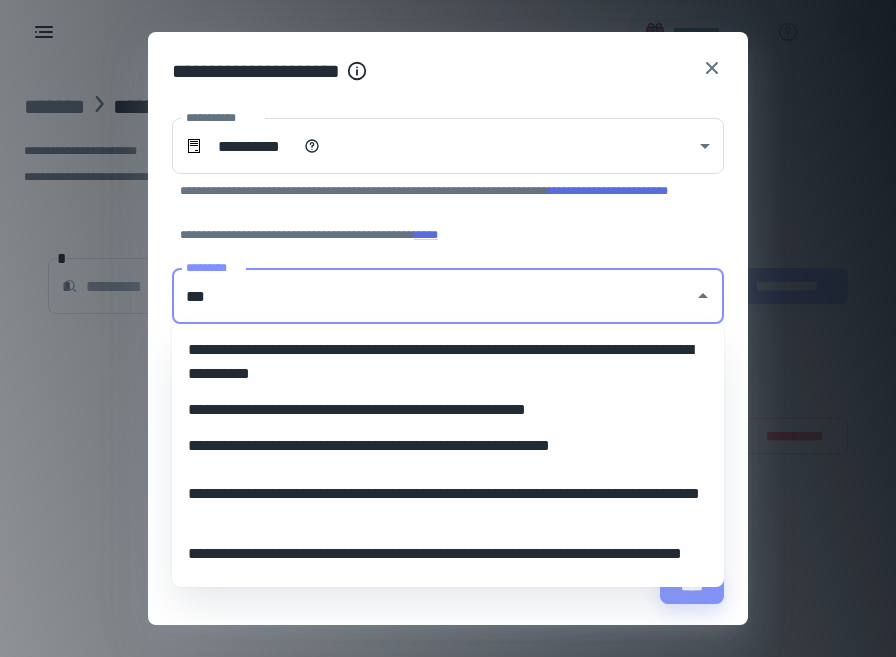 click on "**********" at bounding box center [448, 410] 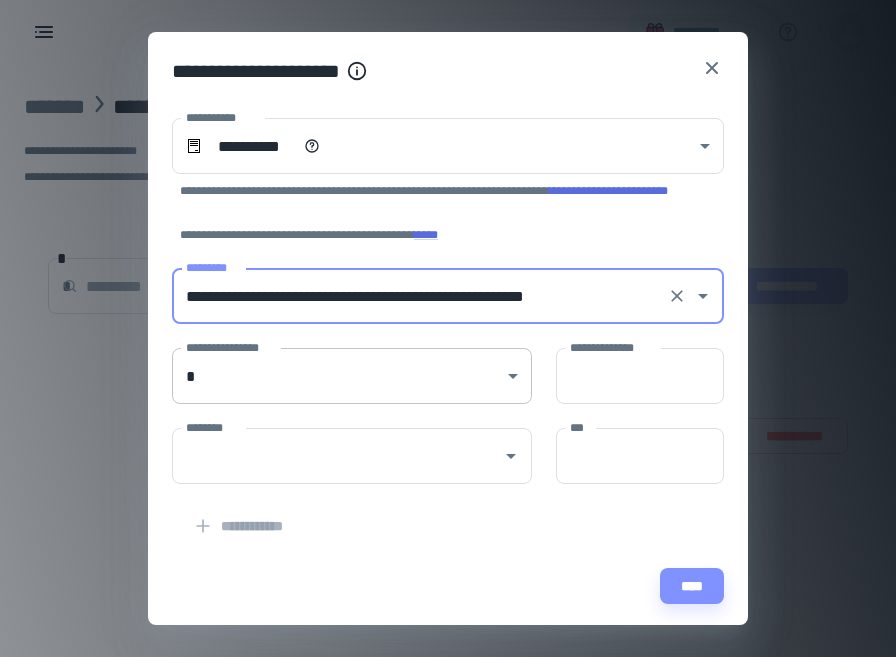 click on "**********" at bounding box center [448, 328] 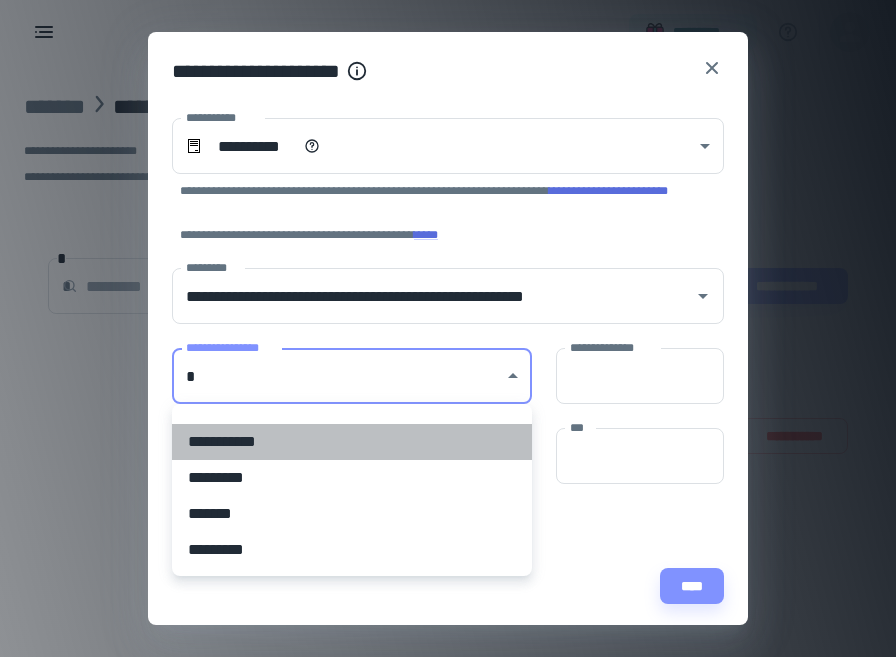 click on "**********" at bounding box center [352, 442] 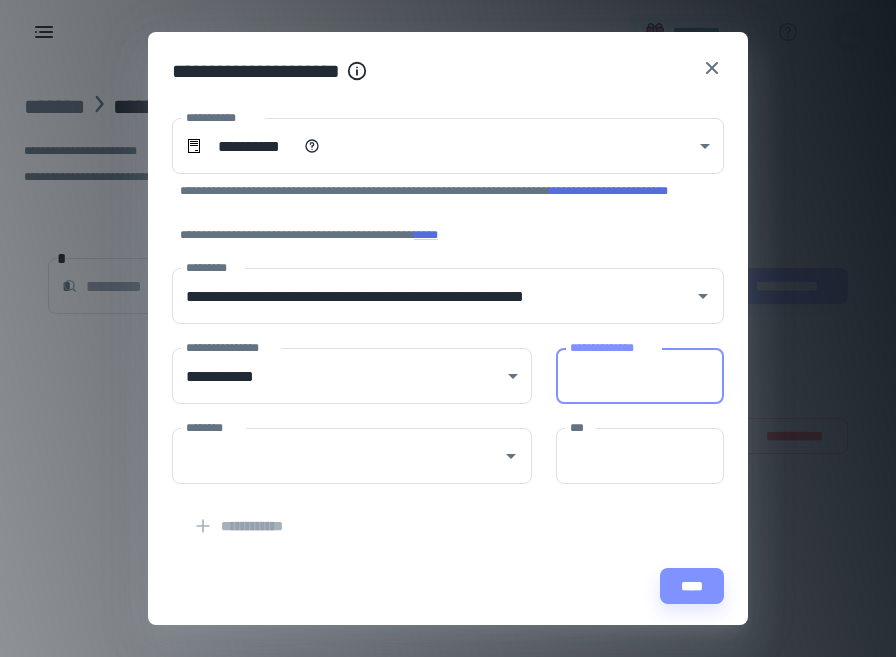 click on "**********" at bounding box center [640, 376] 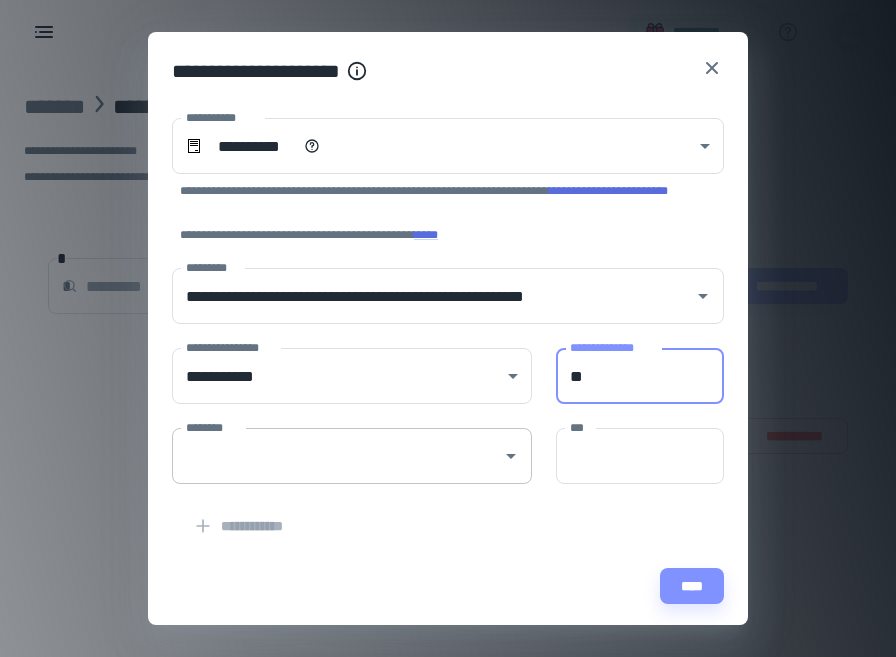 type on "**" 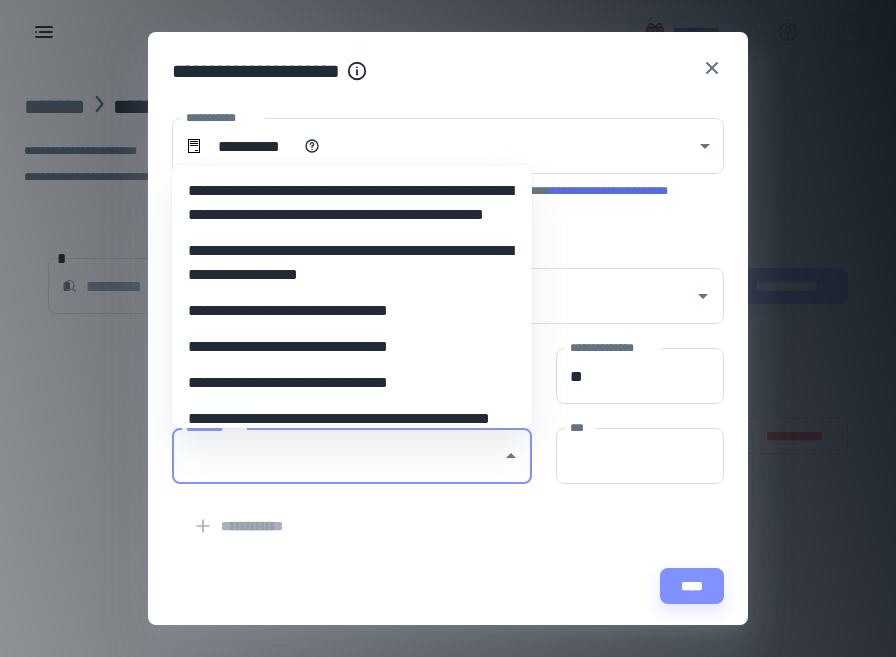 click on "********" at bounding box center (337, 456) 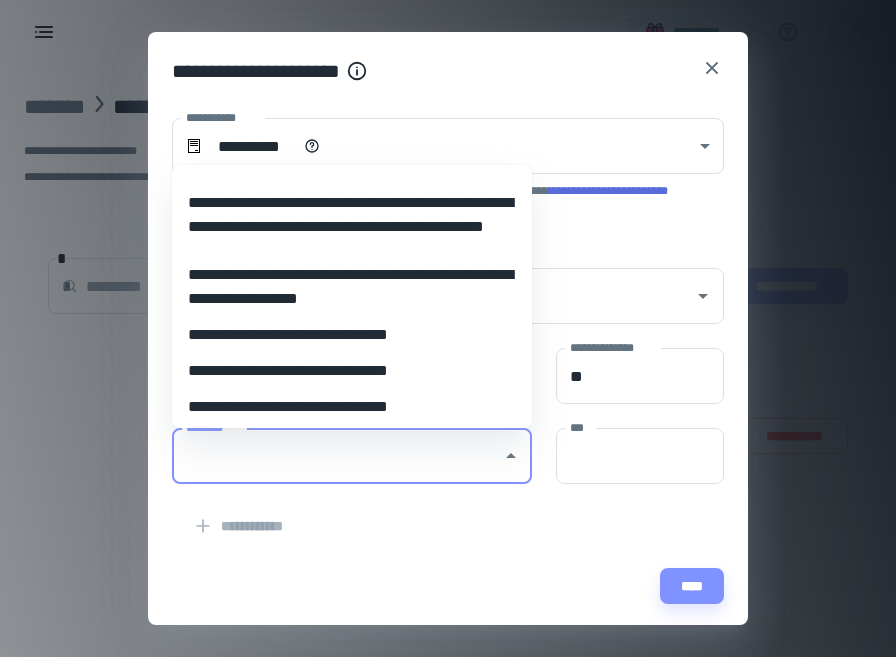 click on "**********" at bounding box center [352, 407] 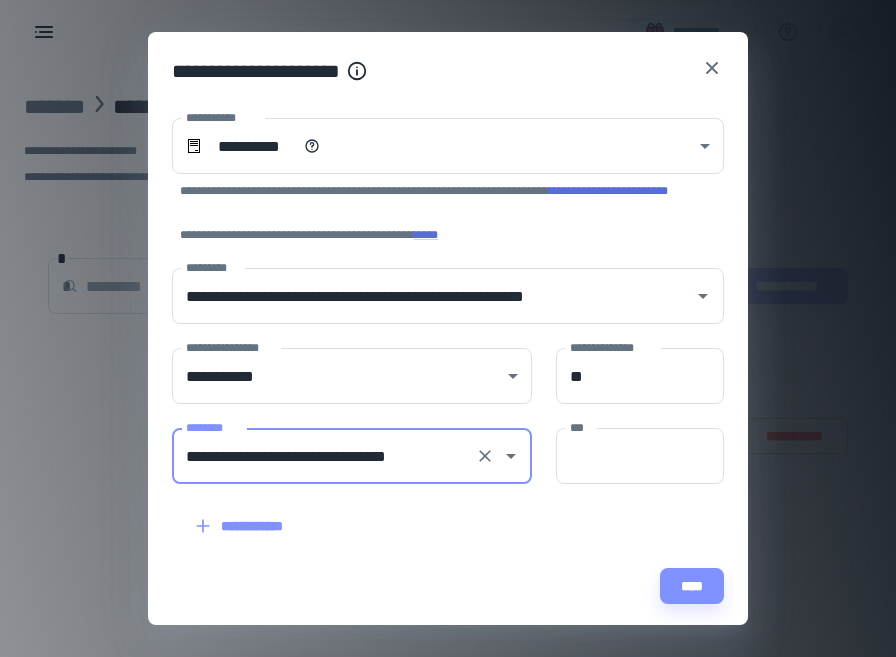 type on "**********" 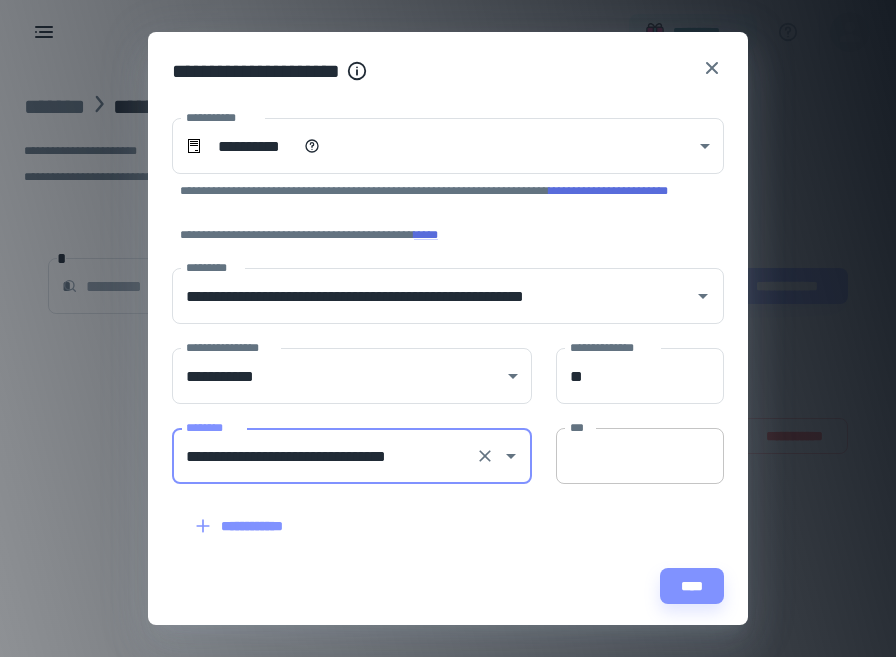 click on "***" at bounding box center (640, 456) 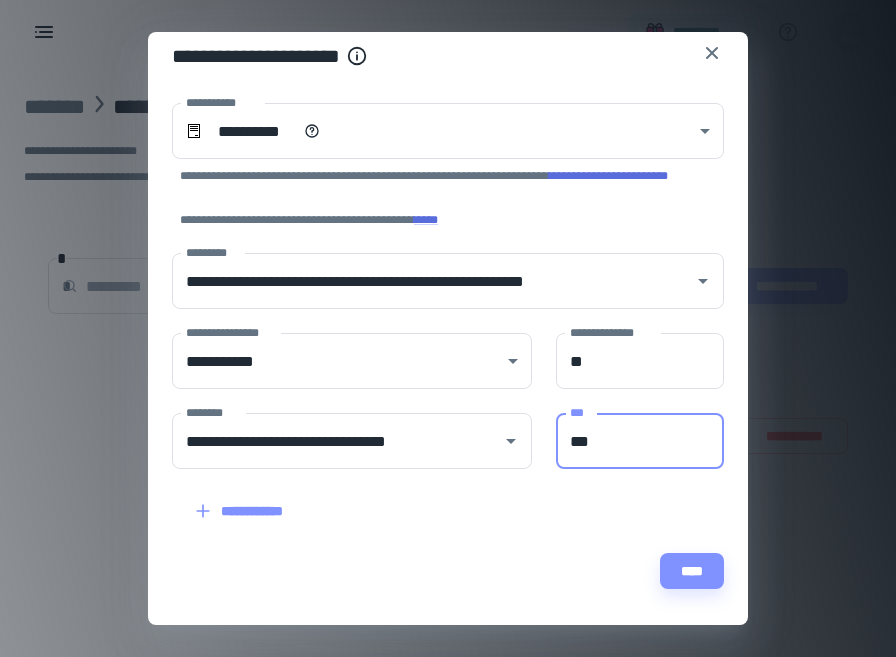 scroll, scrollTop: 15, scrollLeft: 0, axis: vertical 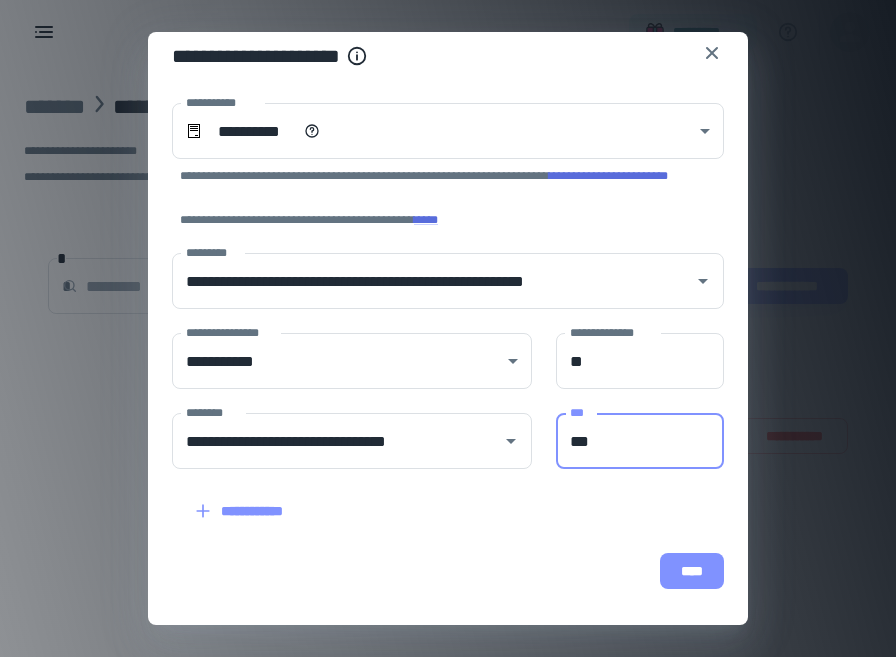 type on "***" 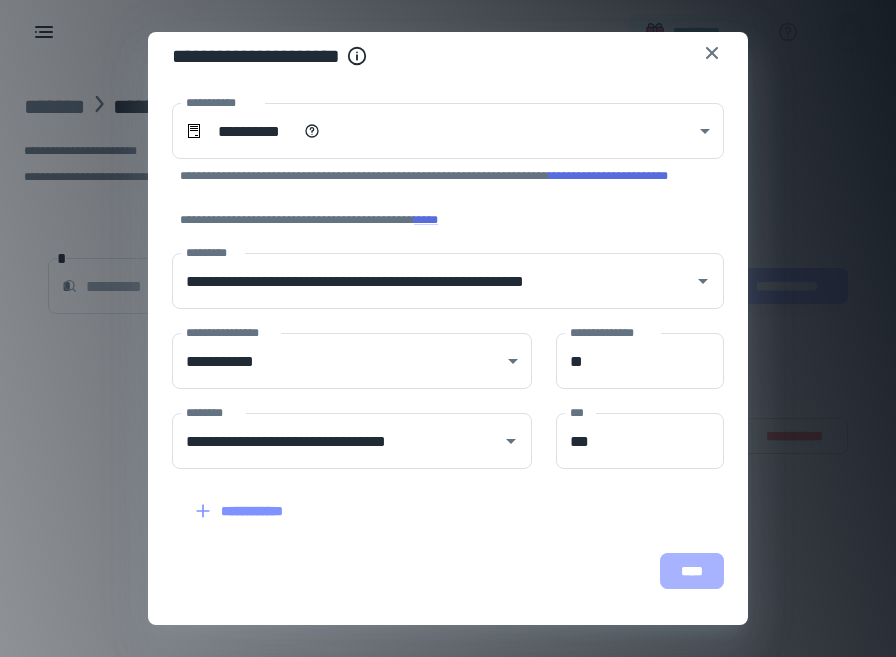 click on "****" at bounding box center [692, 571] 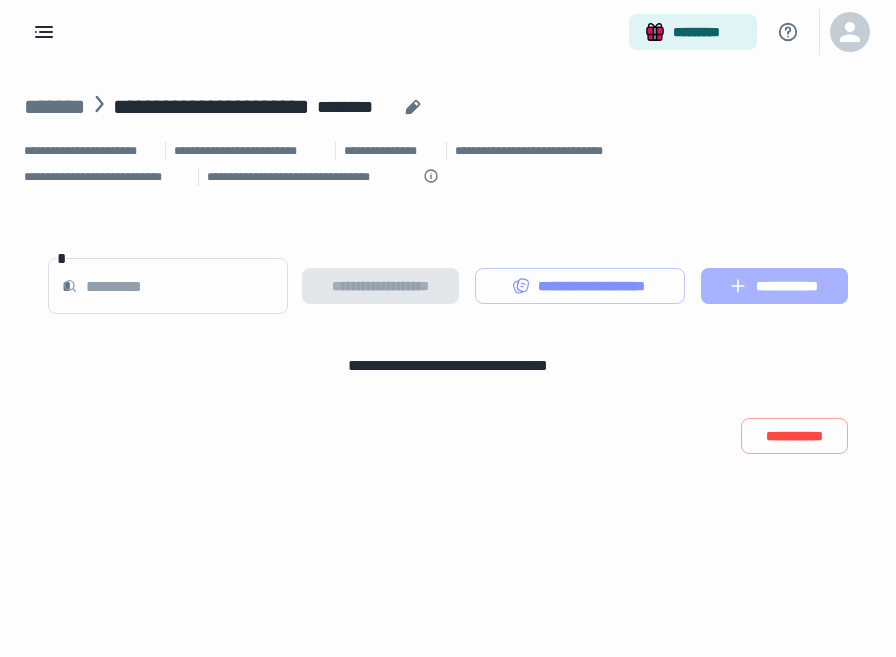 click on "**********" at bounding box center [774, 286] 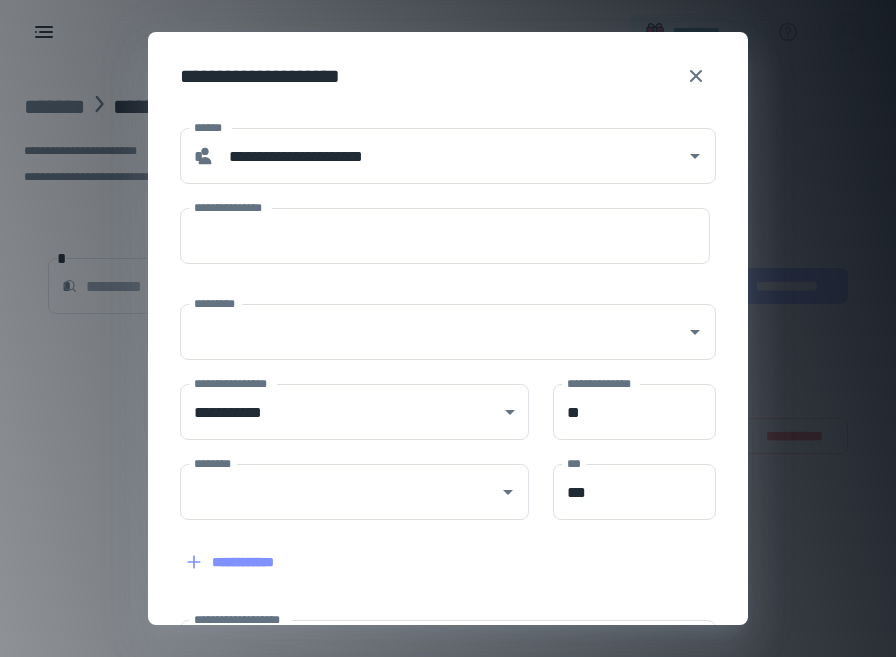 type on "**********" 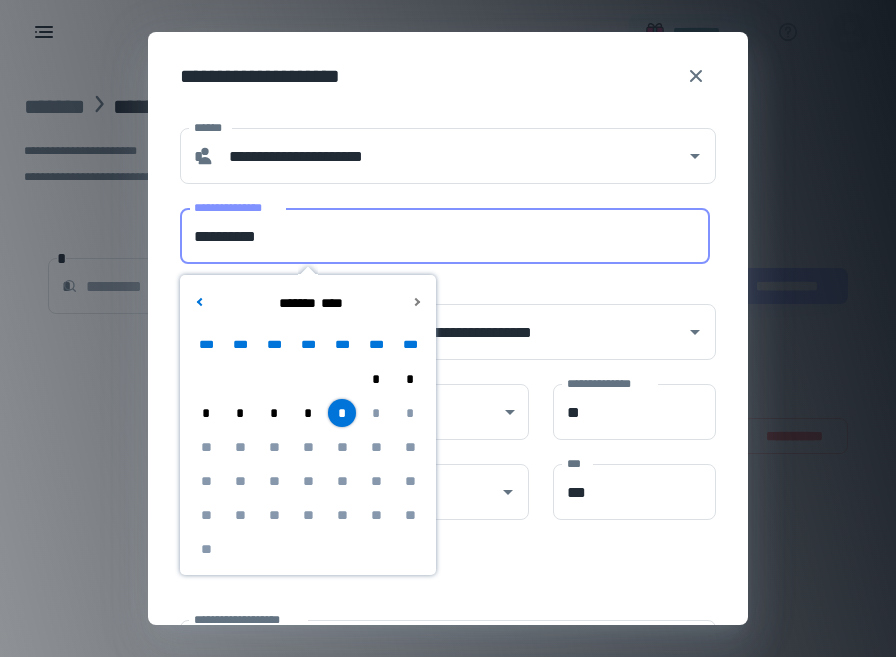 click on "**********" at bounding box center [445, 236] 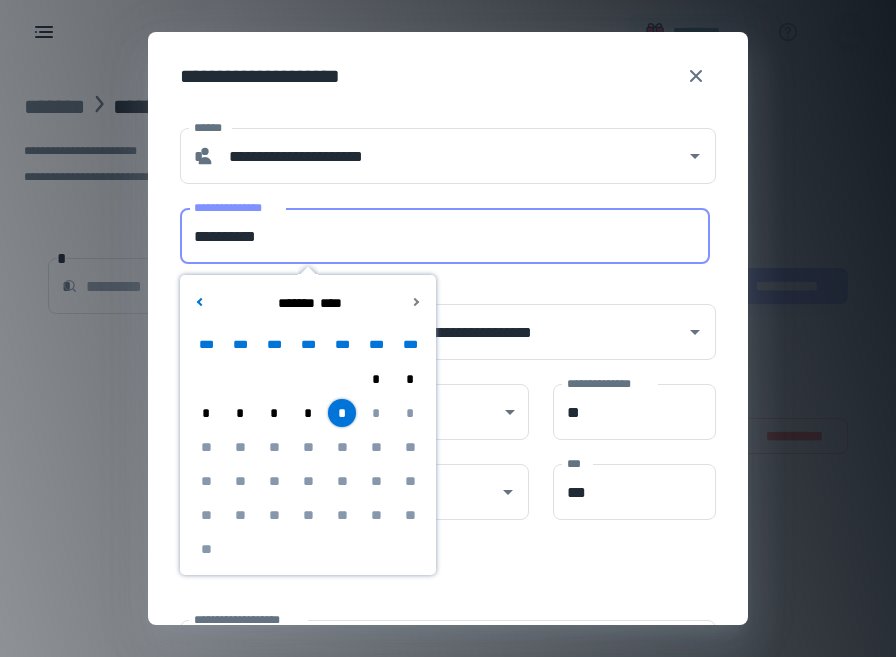click on "****** * ****" at bounding box center (308, 303) 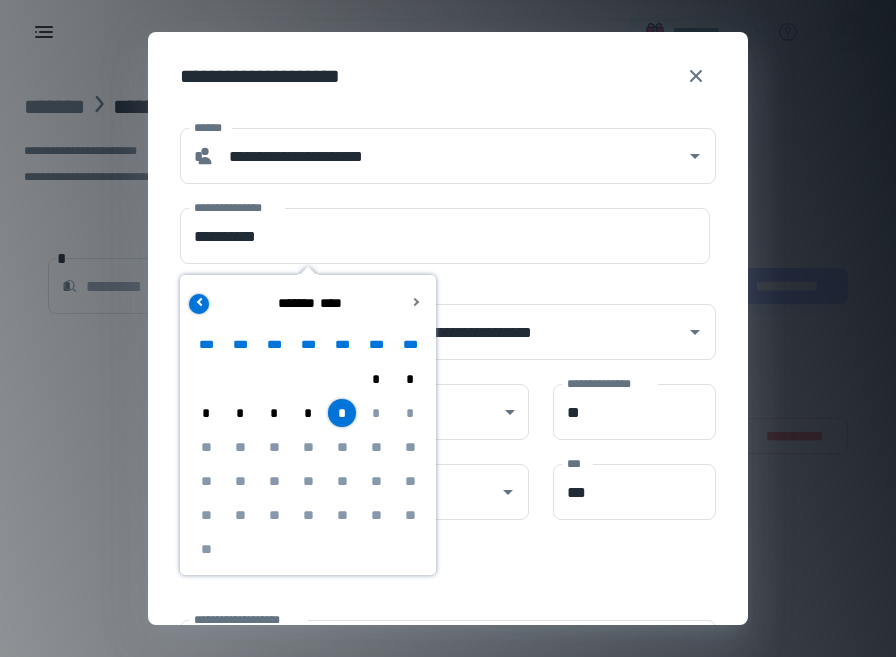 click at bounding box center [199, 304] 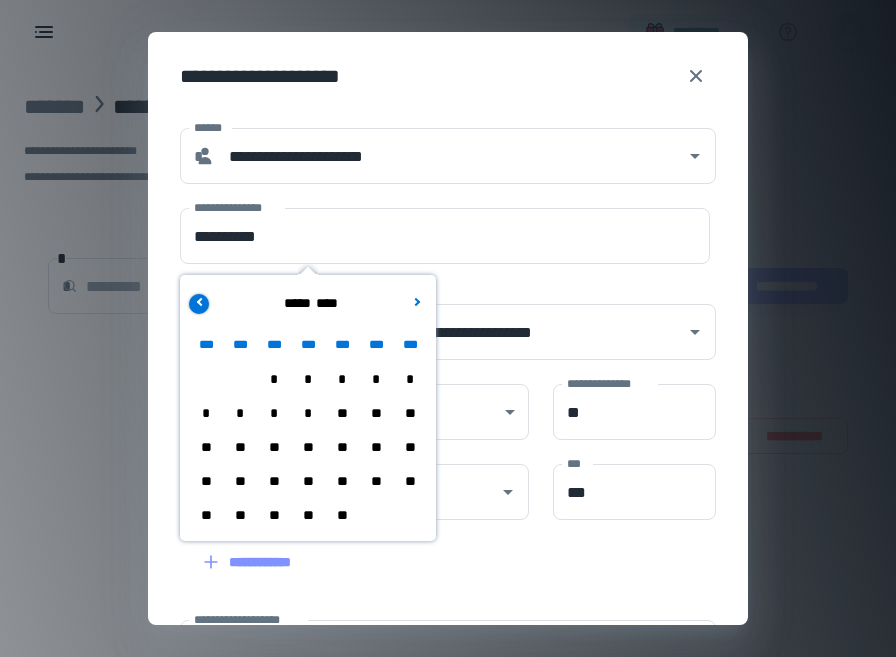 click at bounding box center (199, 304) 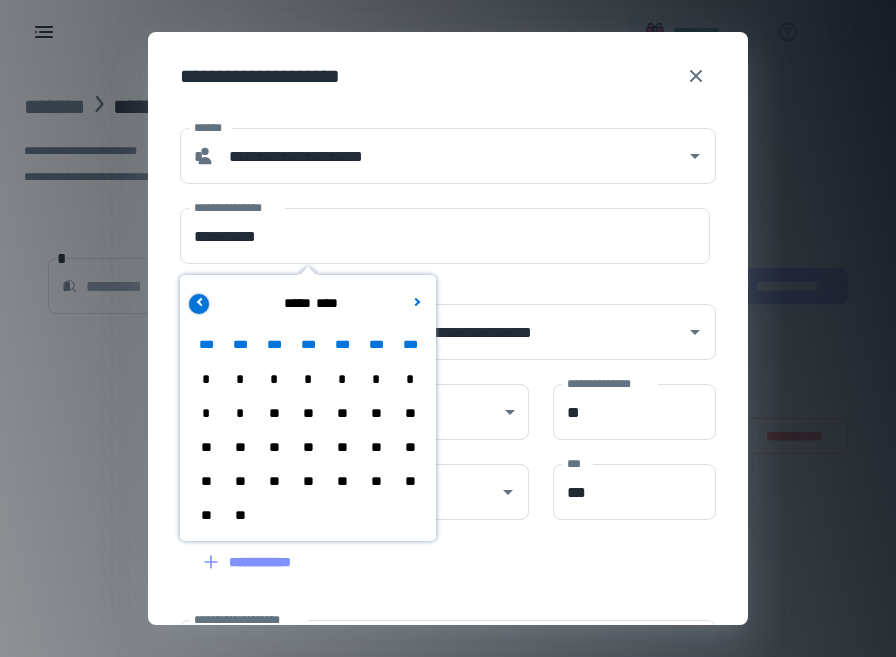click at bounding box center [199, 304] 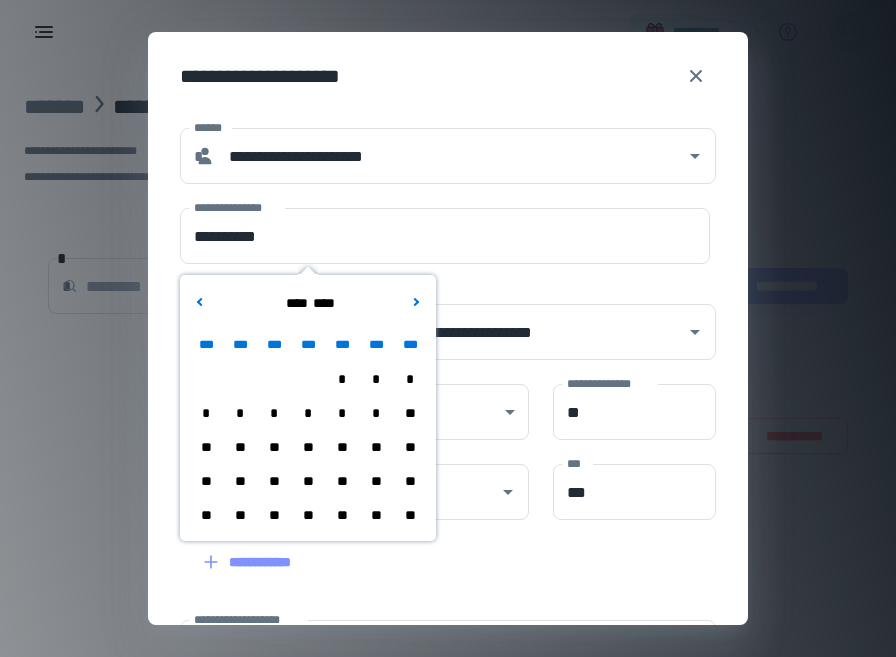 click on "**" at bounding box center (376, 447) 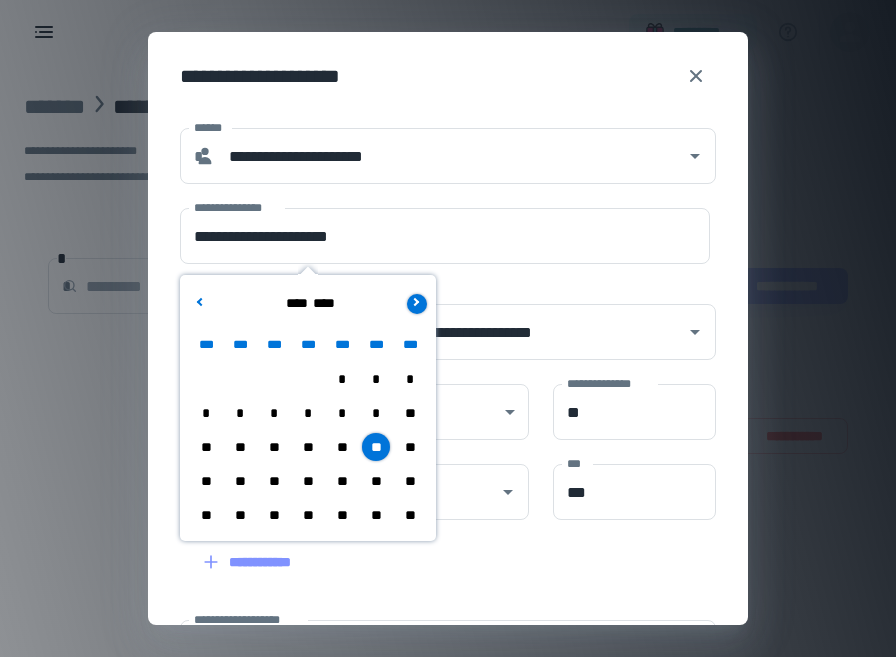 click at bounding box center [417, 304] 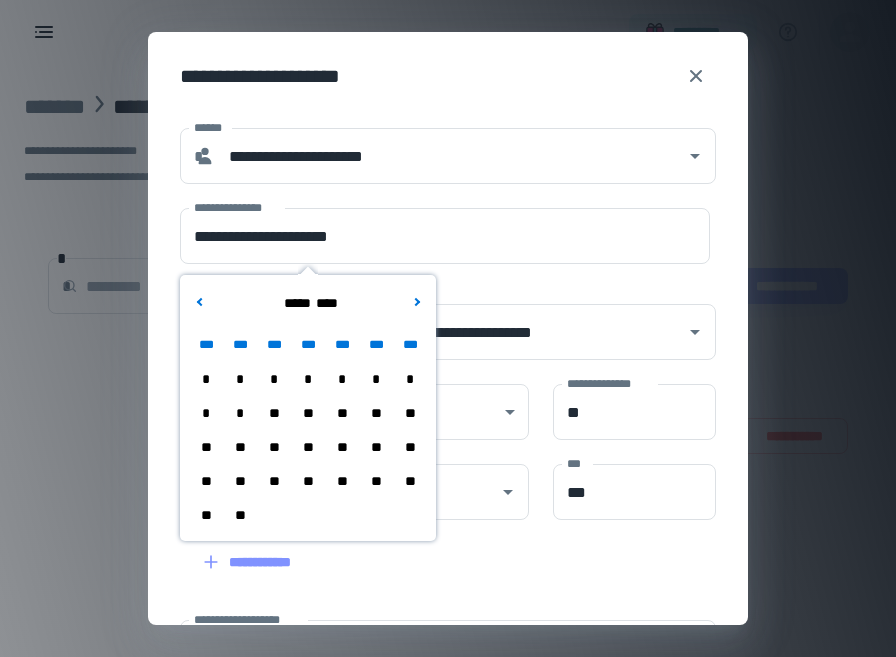 click on "**" at bounding box center [376, 447] 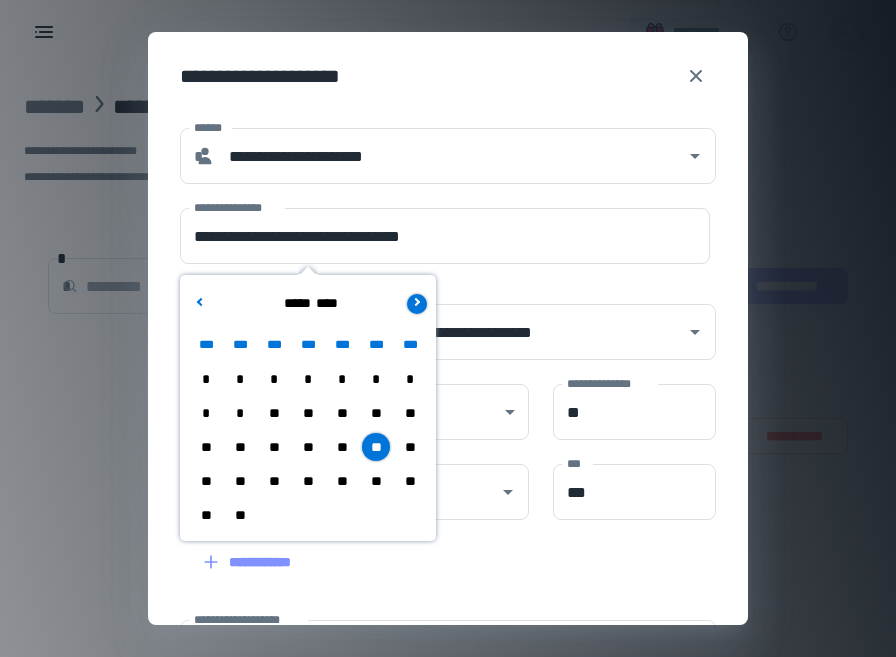 click at bounding box center (415, 301) 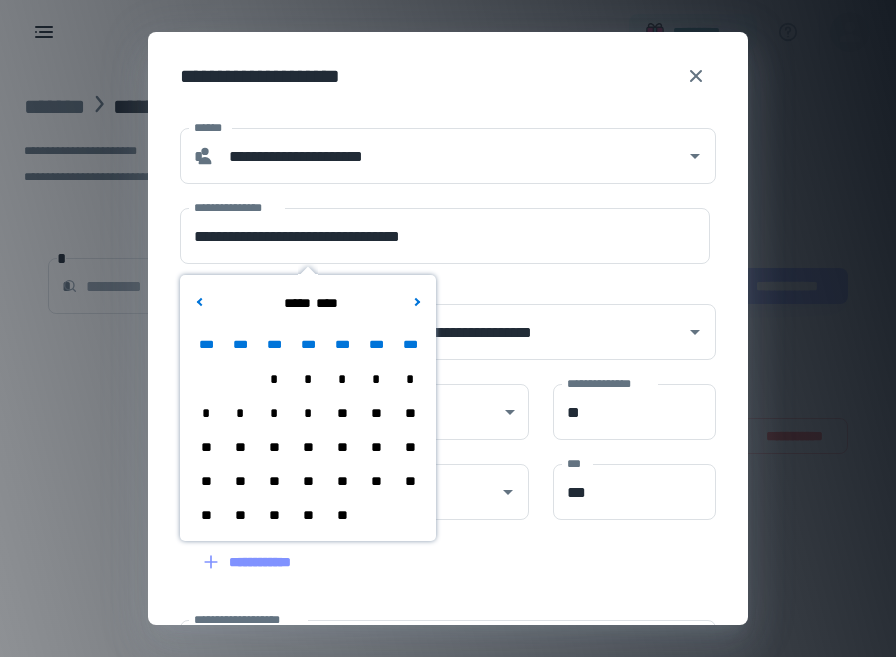 click on "**" at bounding box center [308, 481] 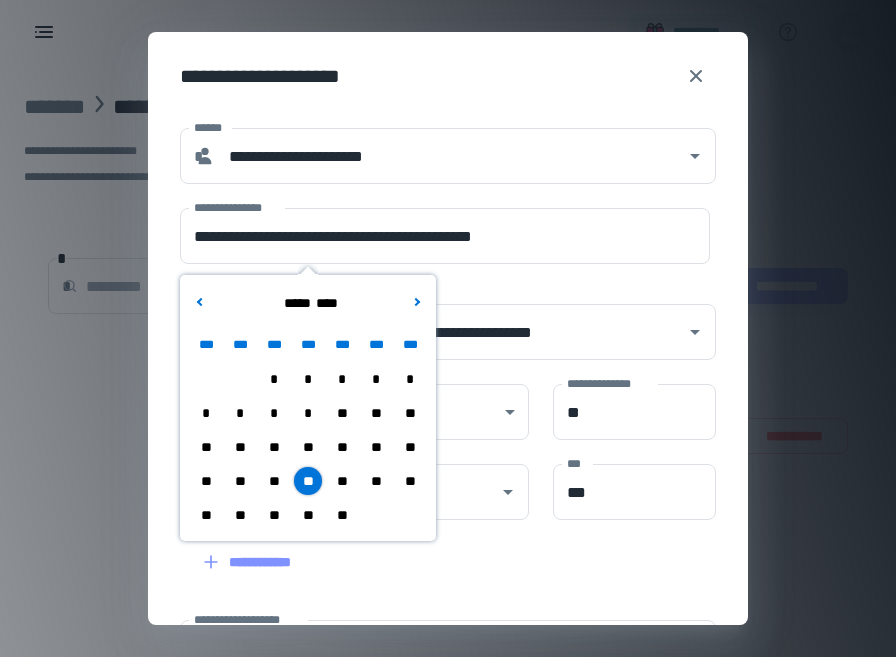 click on "**********" at bounding box center [436, 550] 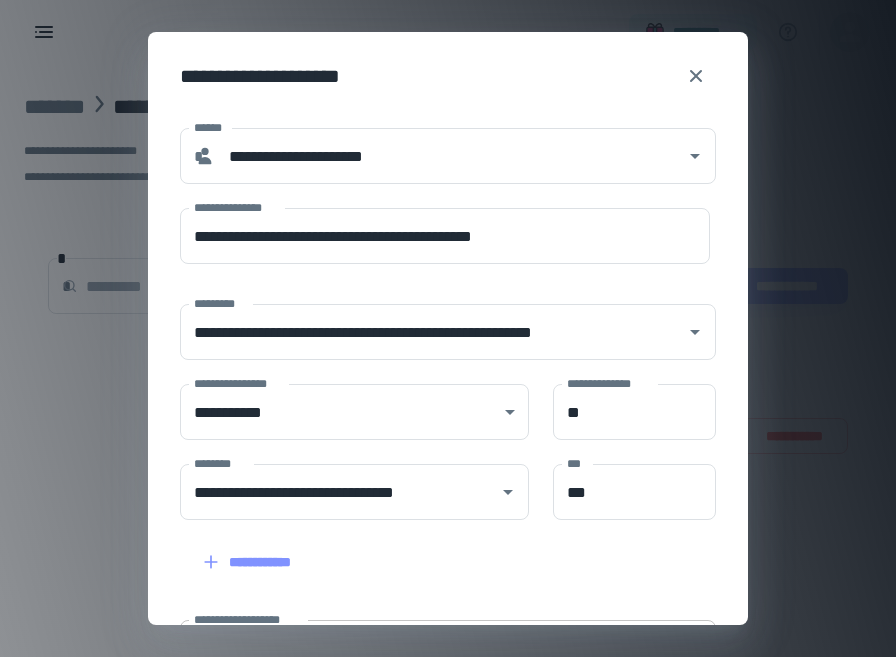 scroll, scrollTop: 0, scrollLeft: 0, axis: both 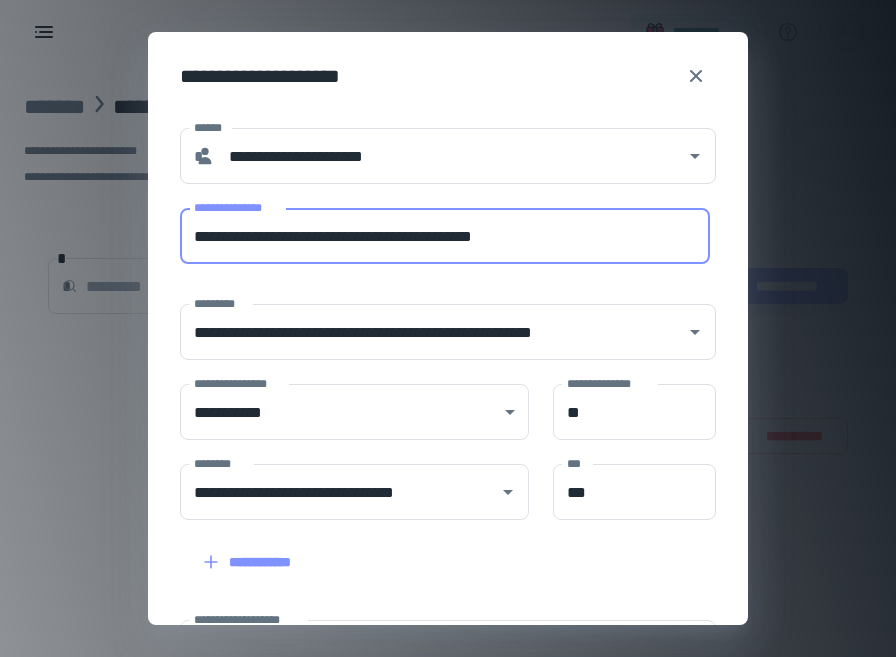 click on "**********" at bounding box center (445, 236) 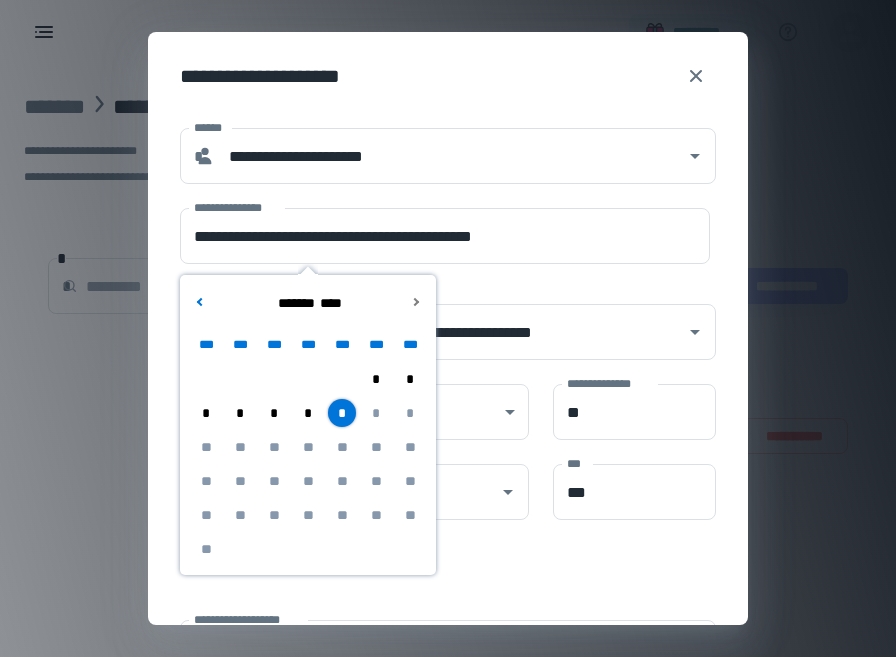 click on "*" at bounding box center (342, 413) 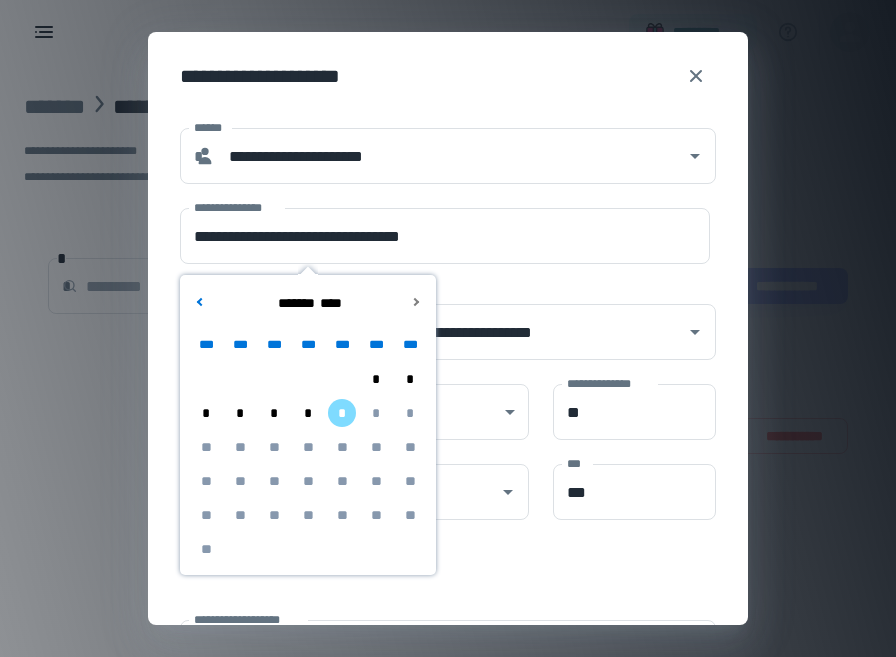 click on "**********" at bounding box center [448, 524] 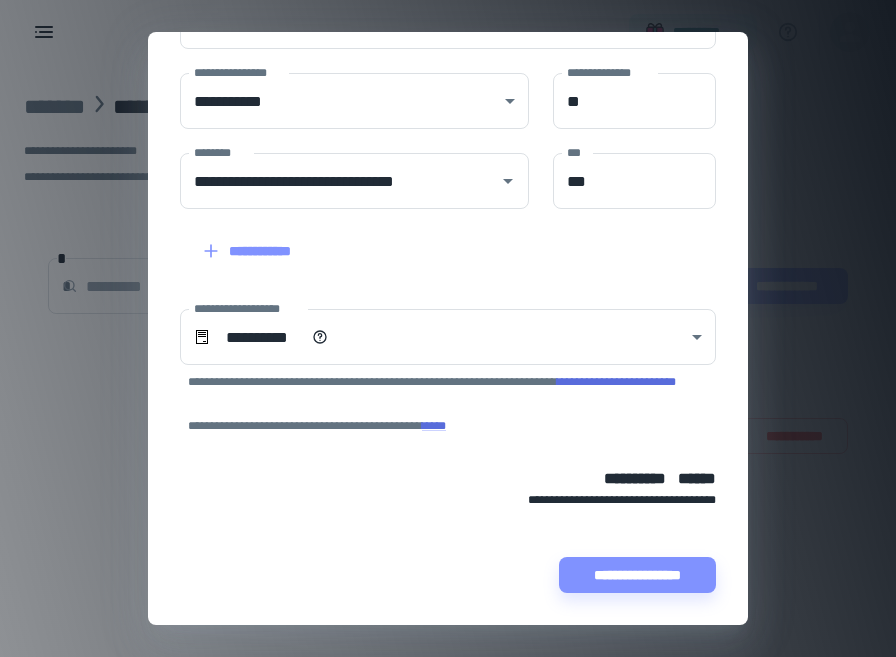 scroll, scrollTop: 311, scrollLeft: 0, axis: vertical 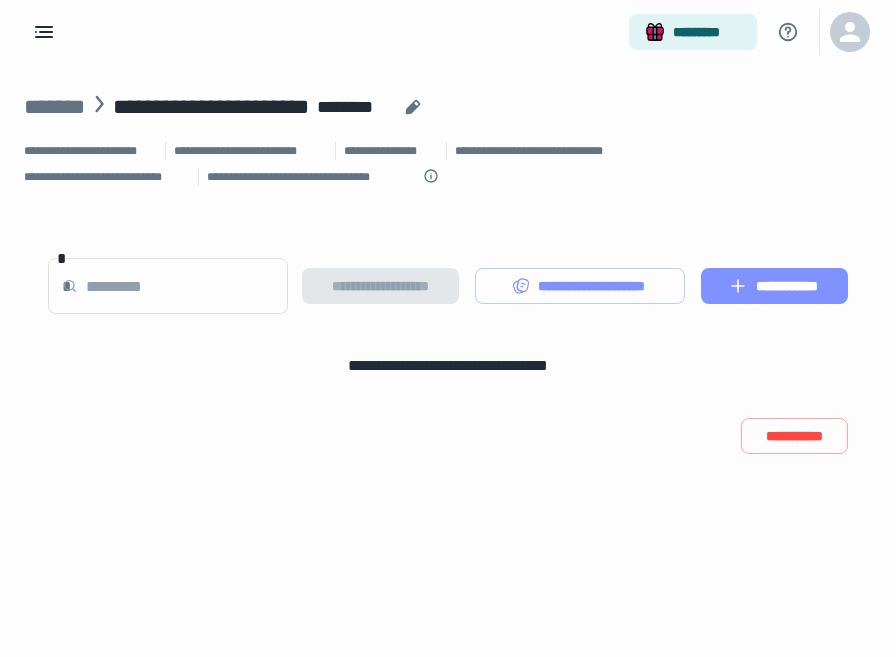 click on "**********" at bounding box center [774, 286] 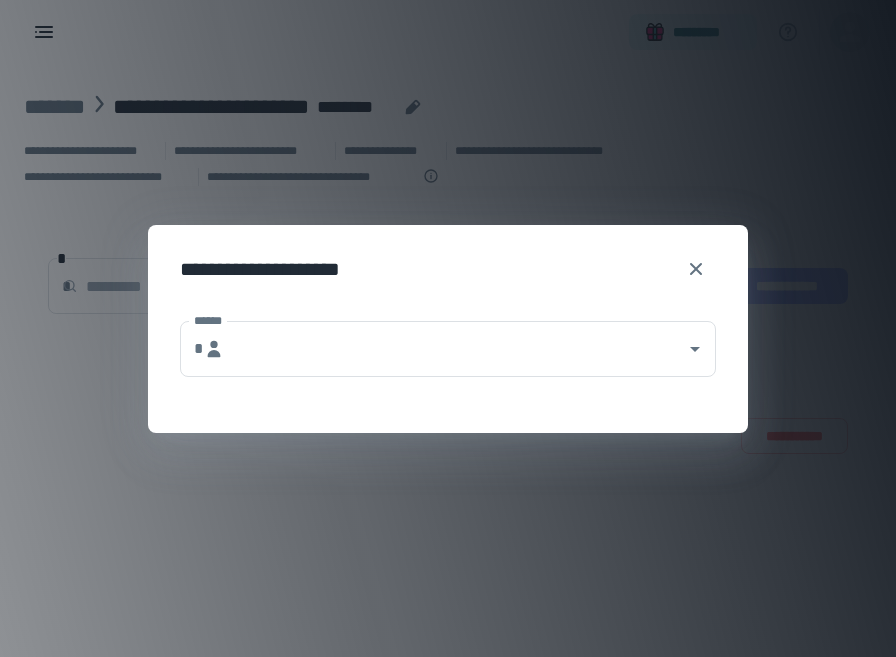 type on "**********" 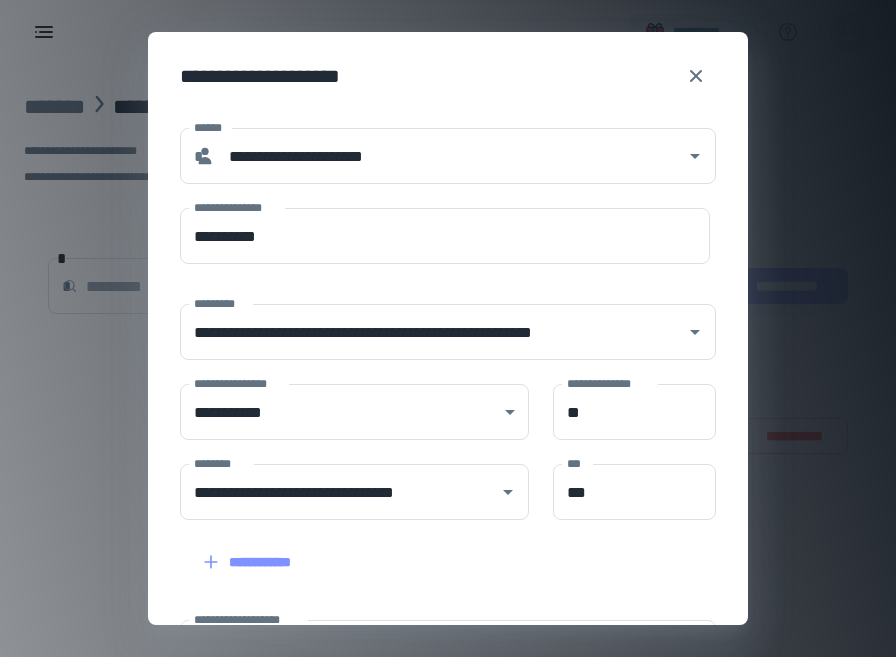 scroll, scrollTop: 0, scrollLeft: 0, axis: both 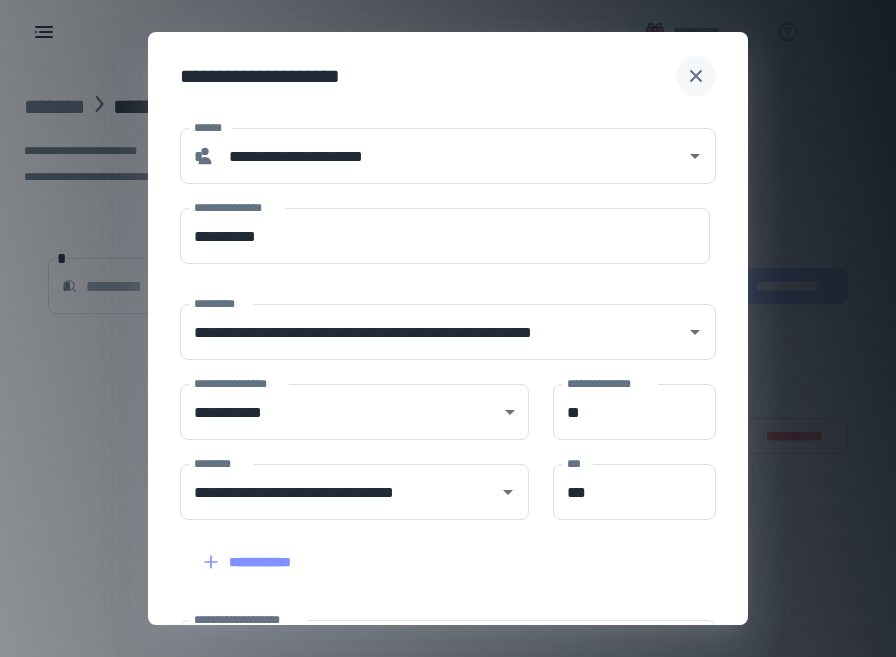 click 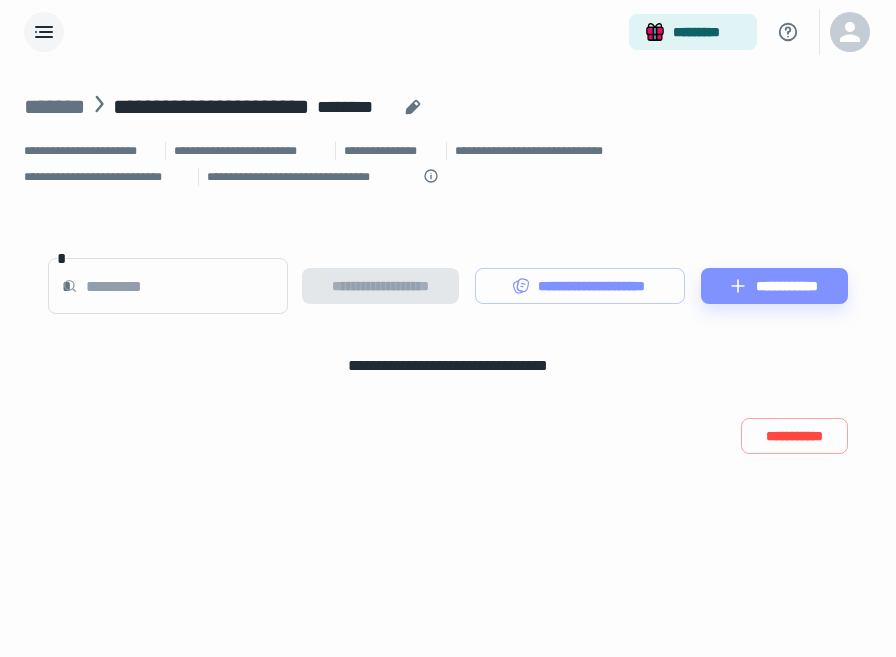 click 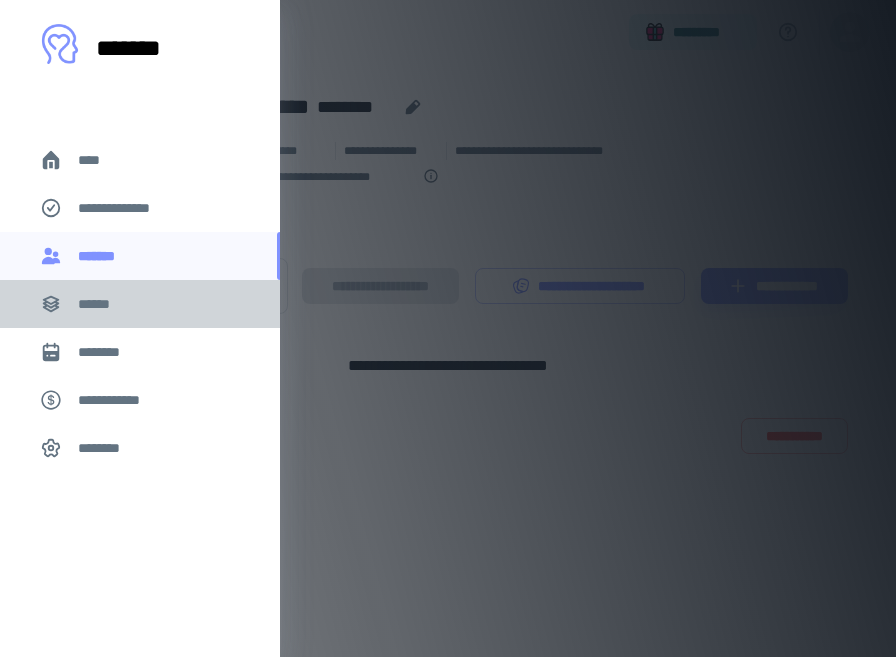 click on "******" at bounding box center [100, 304] 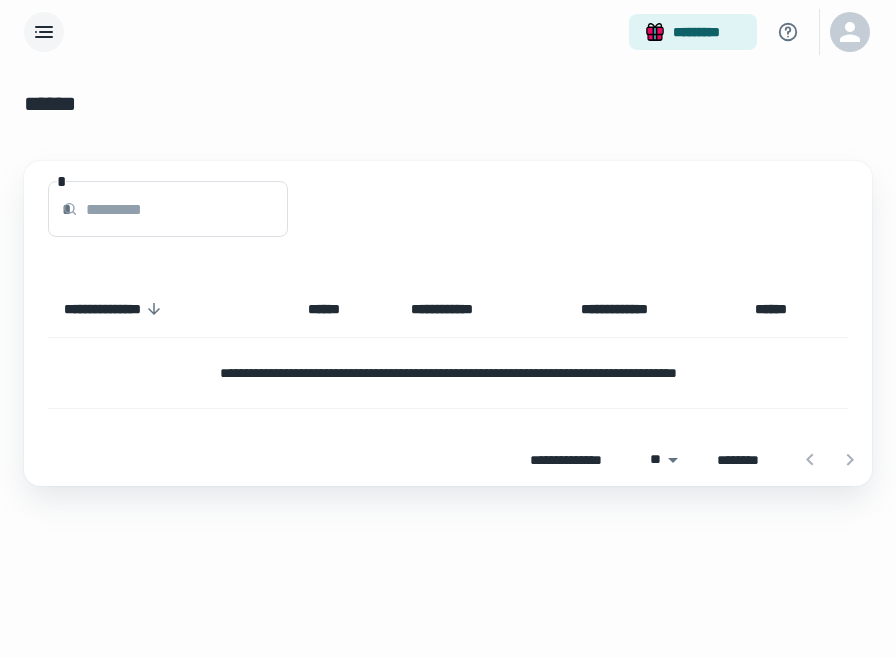 click 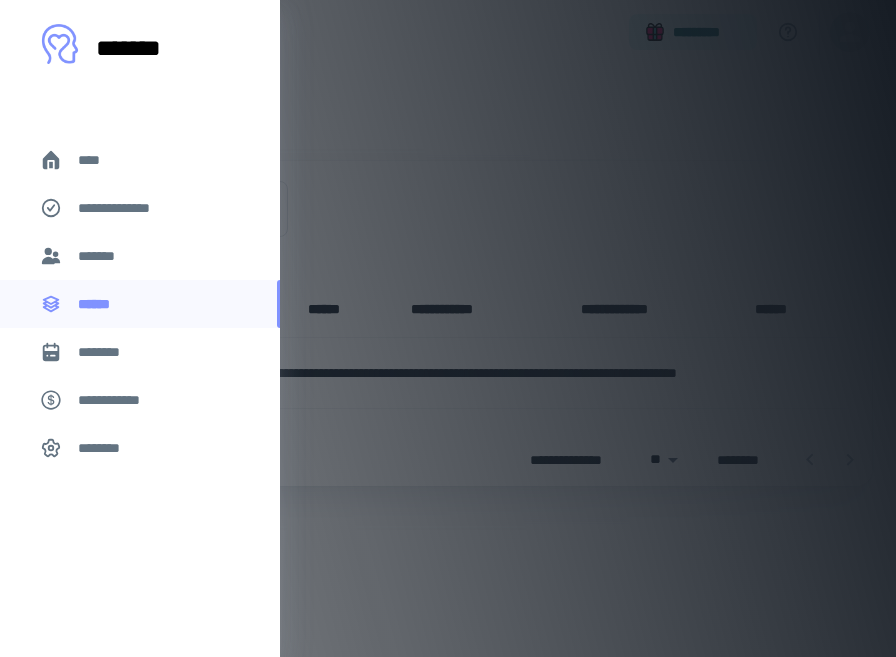 click on "*******" at bounding box center (101, 256) 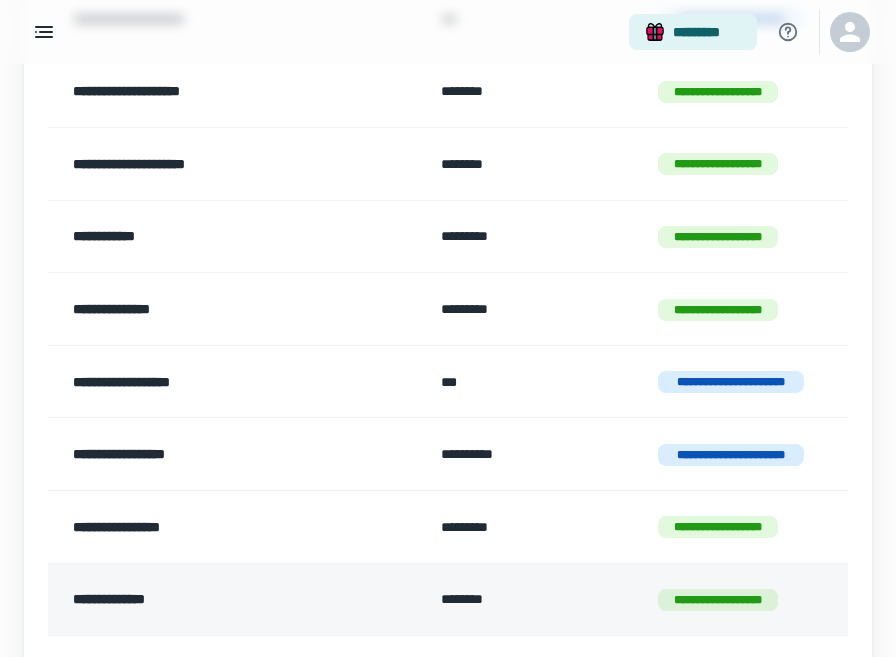 scroll, scrollTop: 577, scrollLeft: 0, axis: vertical 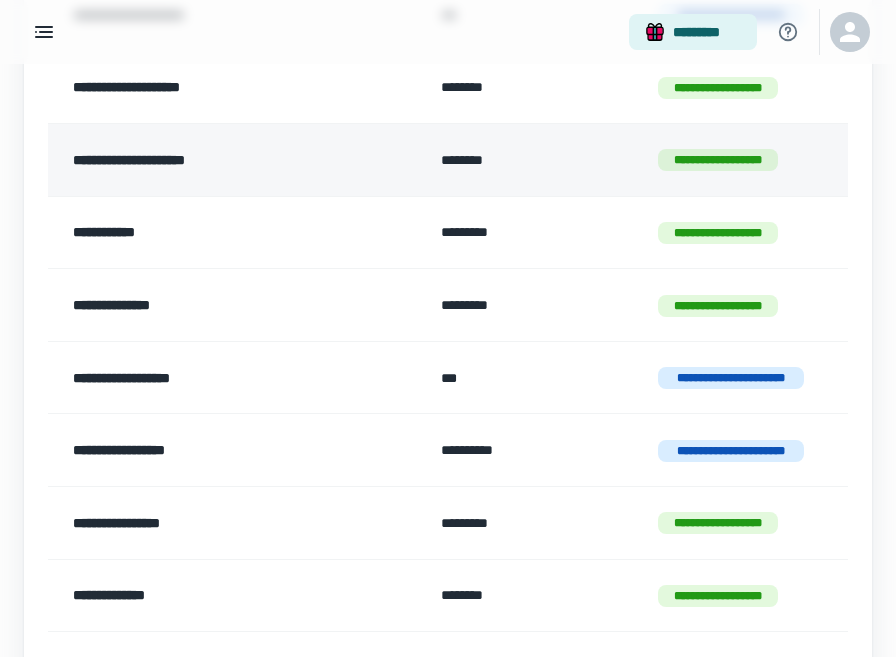 click on "**********" at bounding box center [211, 160] 